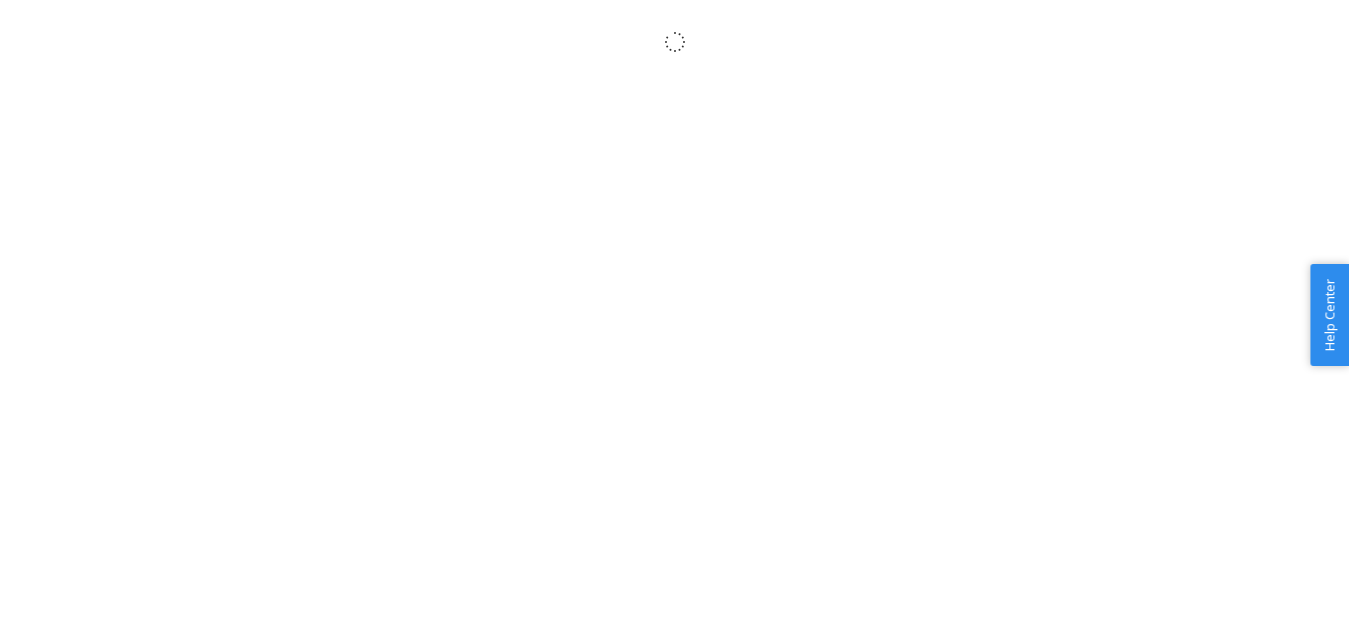 scroll, scrollTop: 0, scrollLeft: 0, axis: both 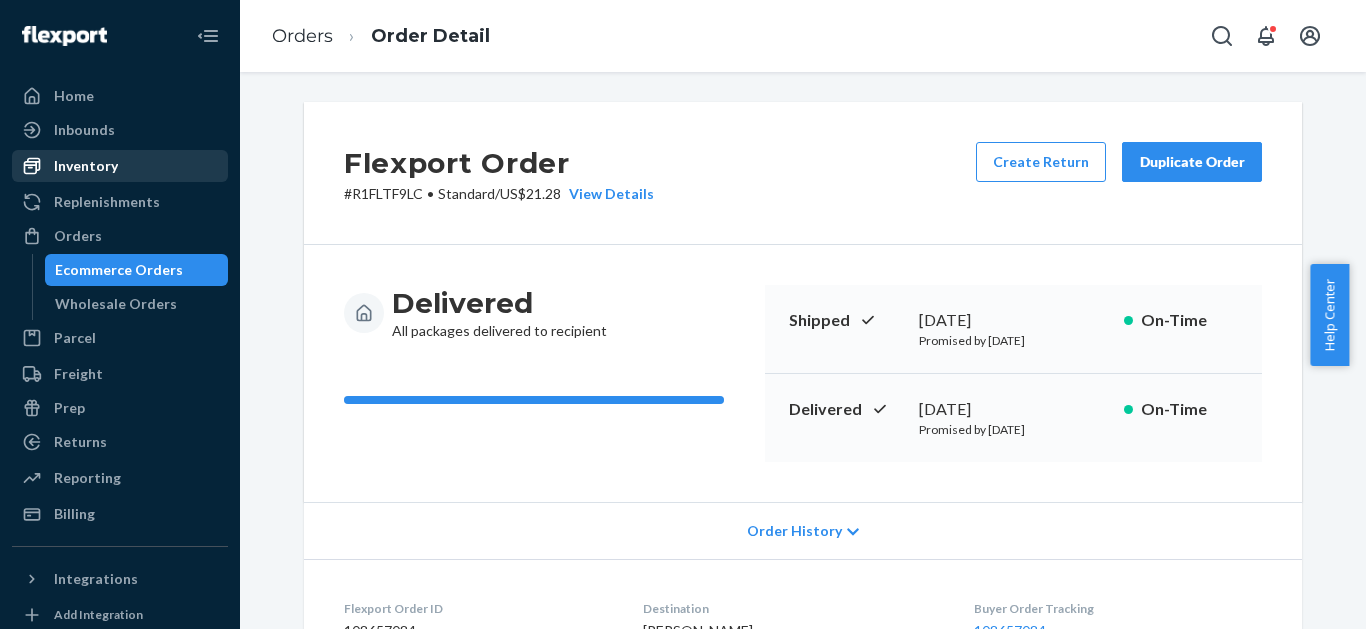 click on "Inventory" at bounding box center (86, 166) 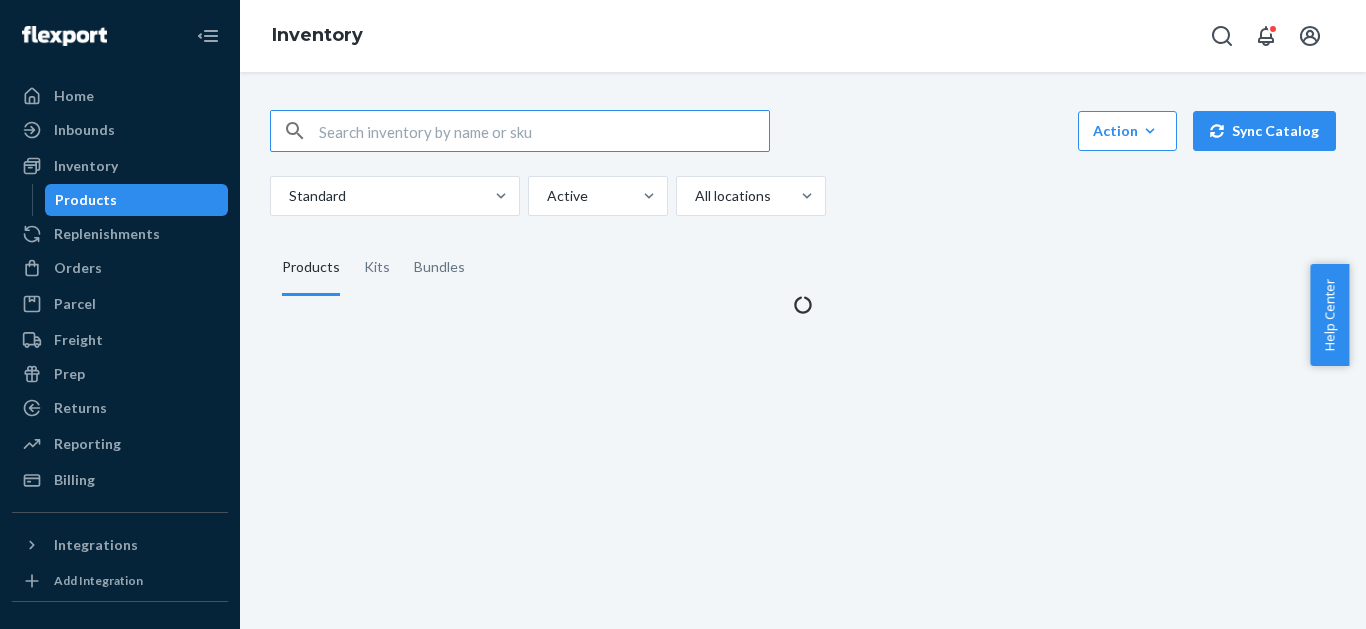 click at bounding box center [544, 131] 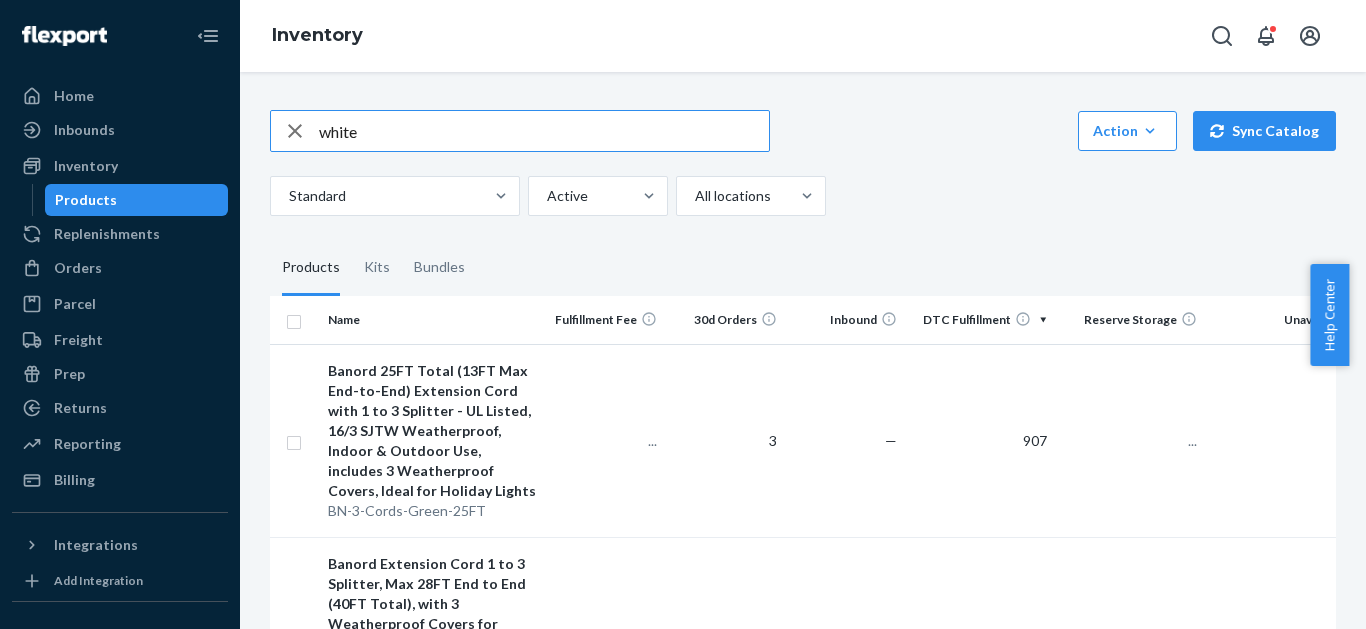 type on "white" 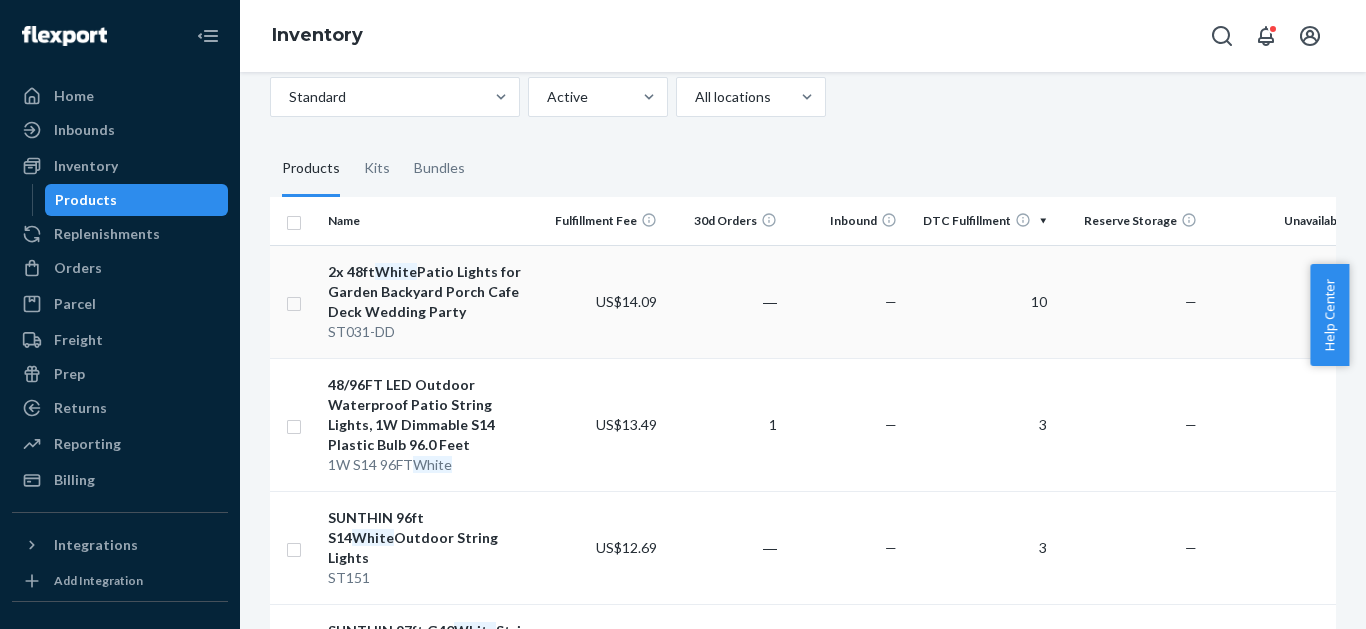 scroll, scrollTop: 0, scrollLeft: 0, axis: both 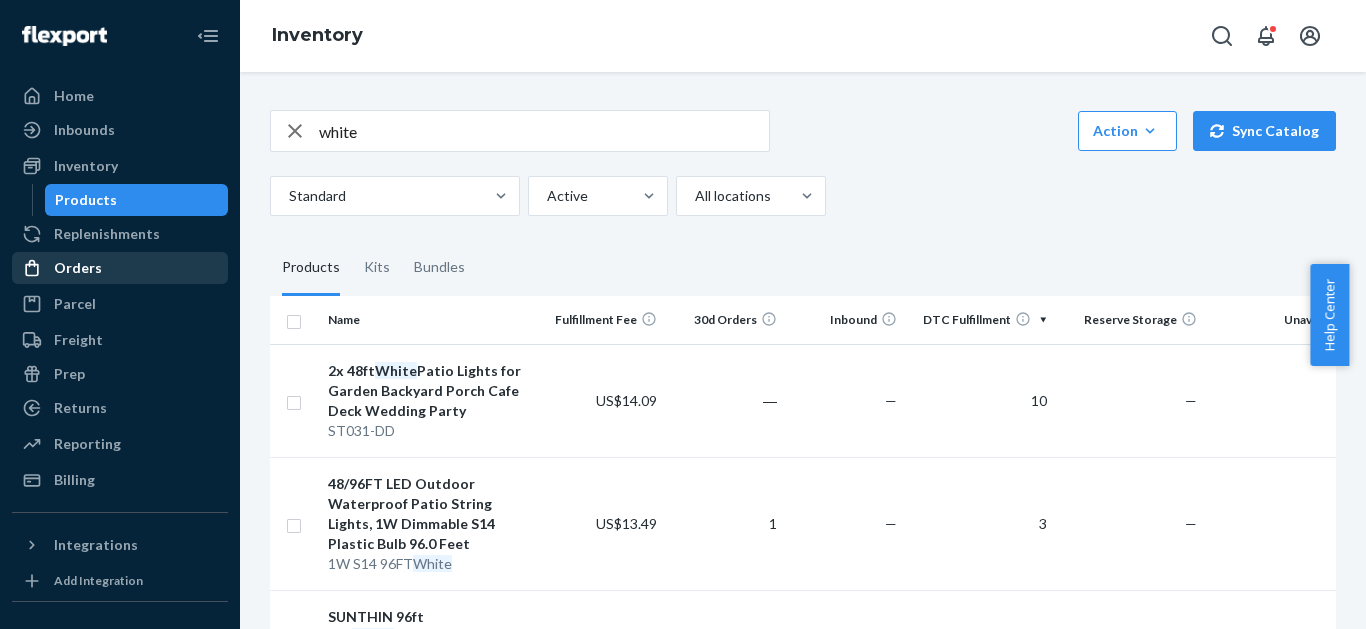 click on "Orders" at bounding box center [120, 268] 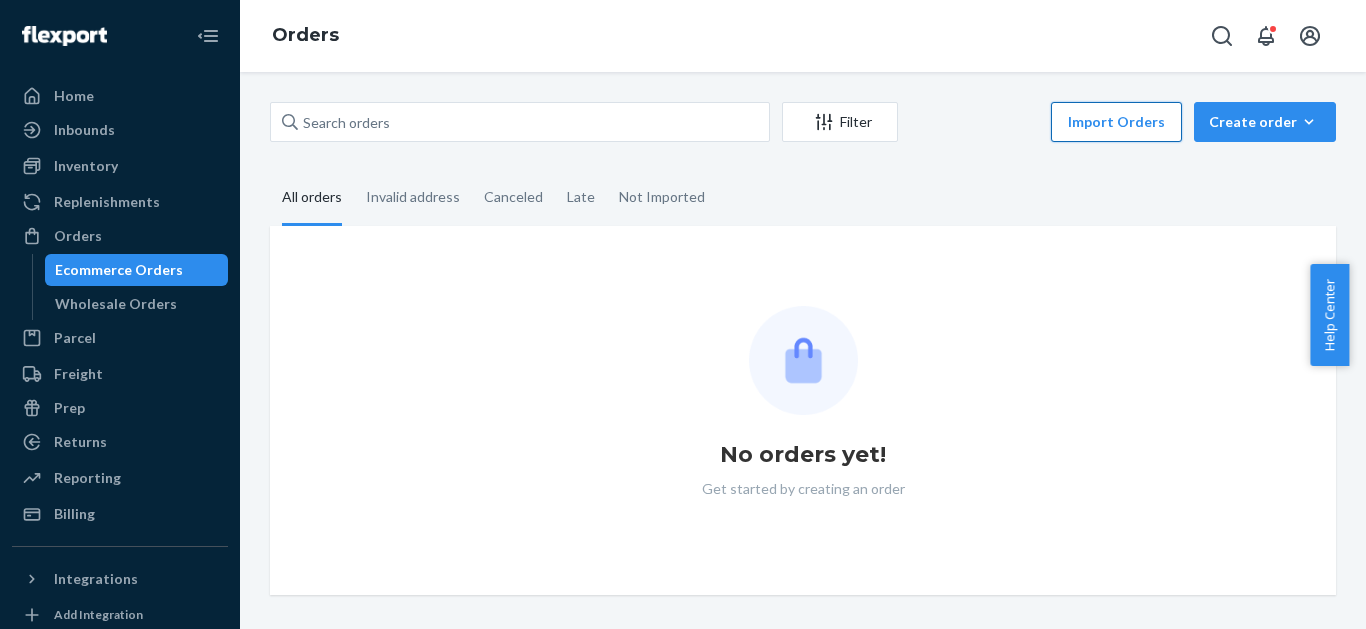 click on "Import Orders" at bounding box center (1116, 122) 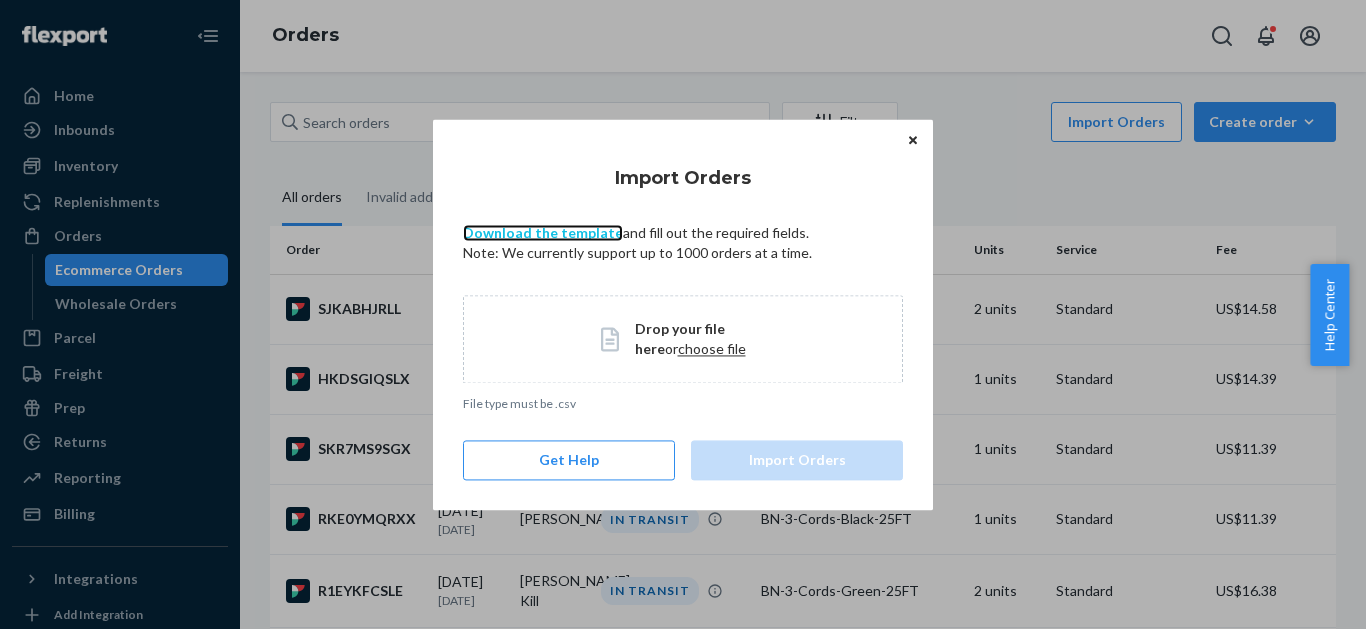 click on "Download the template" at bounding box center [543, 232] 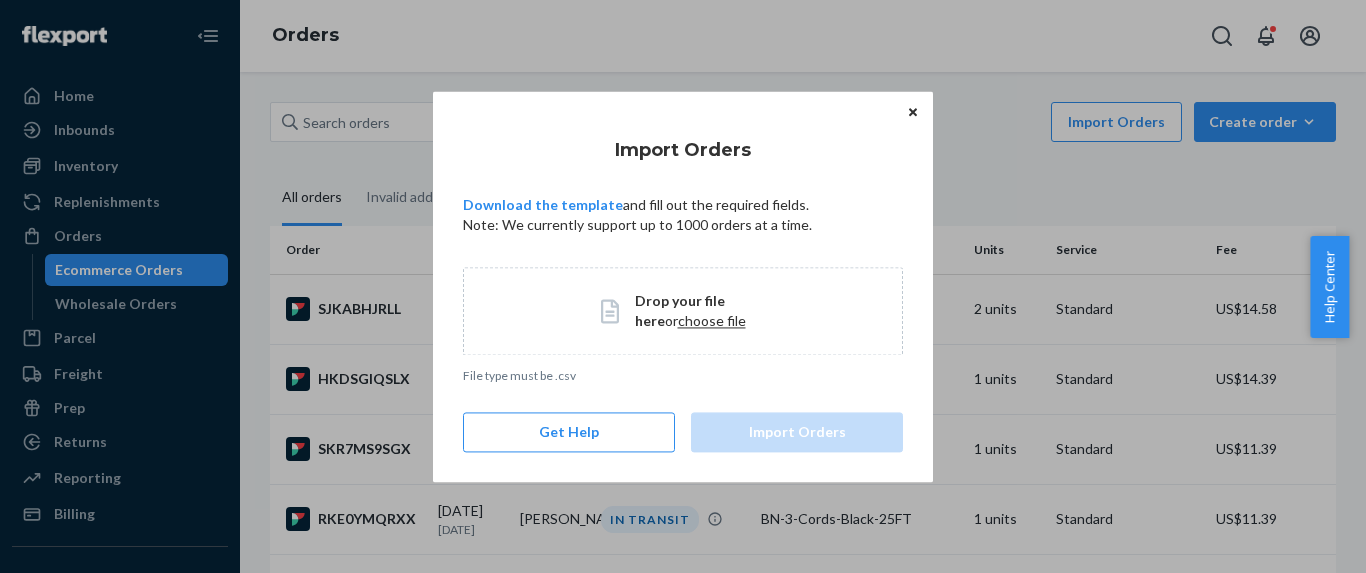 click on "Import Orders Download the template  and fill out the required fields.   Note: We currently support up to 1000 orders at a time. Drop your file here  or  choose file File type must be .csv Get Help Import Orders" at bounding box center (683, 286) 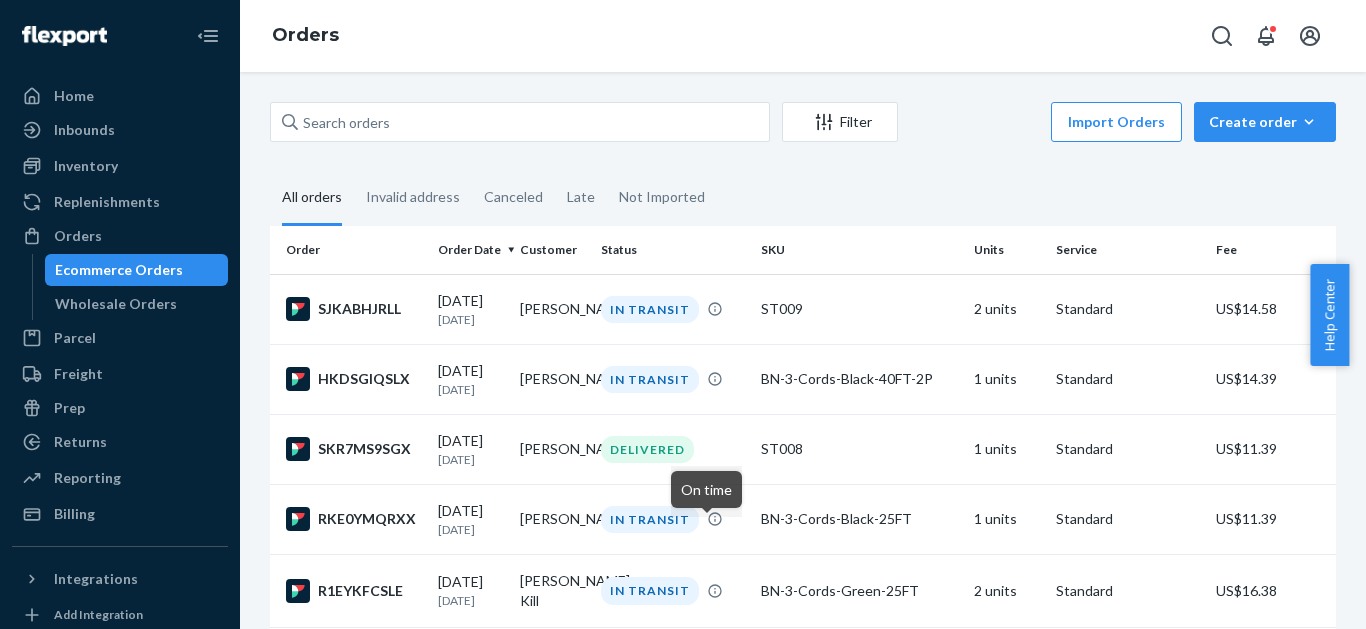 click on "Import Orders" at bounding box center (1116, 122) 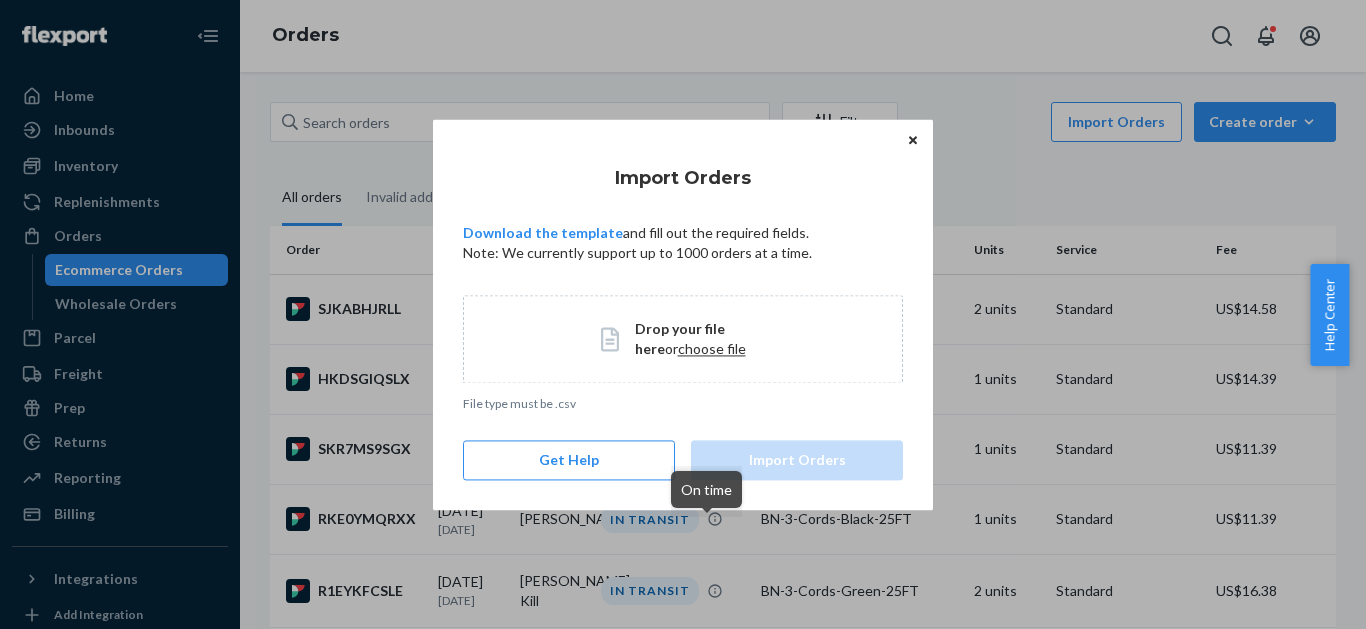 click on "Drop your file here" at bounding box center (680, 338) 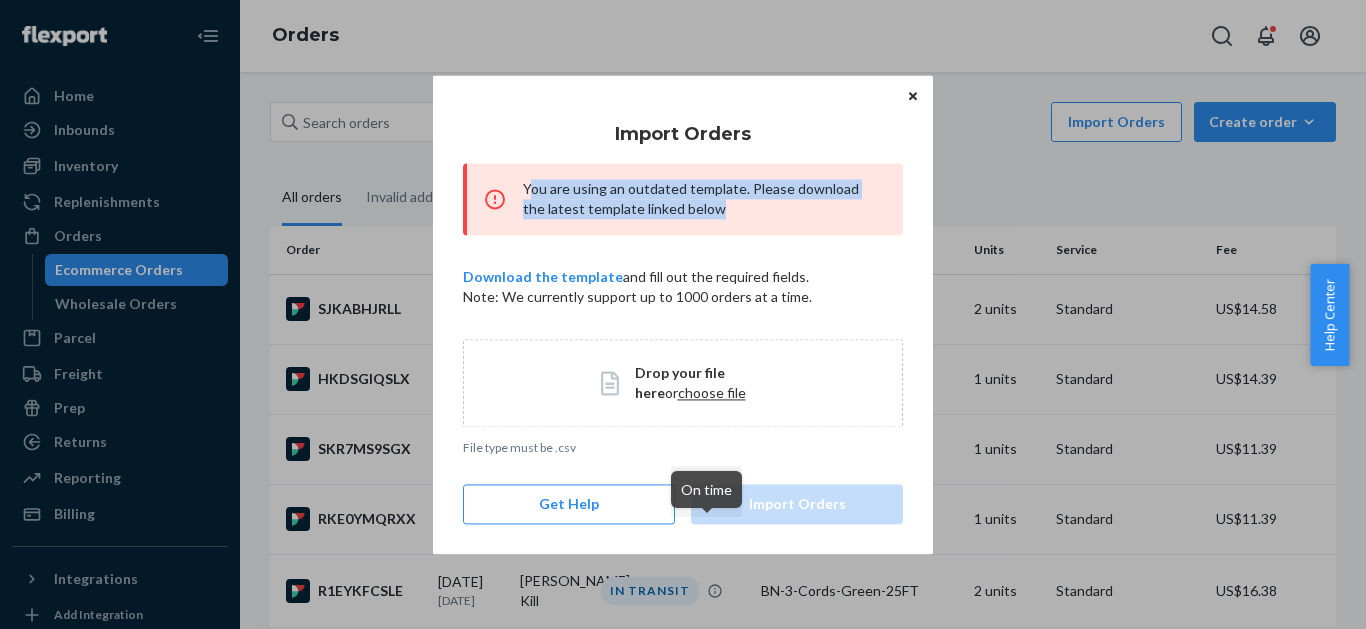 drag, startPoint x: 530, startPoint y: 188, endPoint x: 707, endPoint y: 201, distance: 177.47676 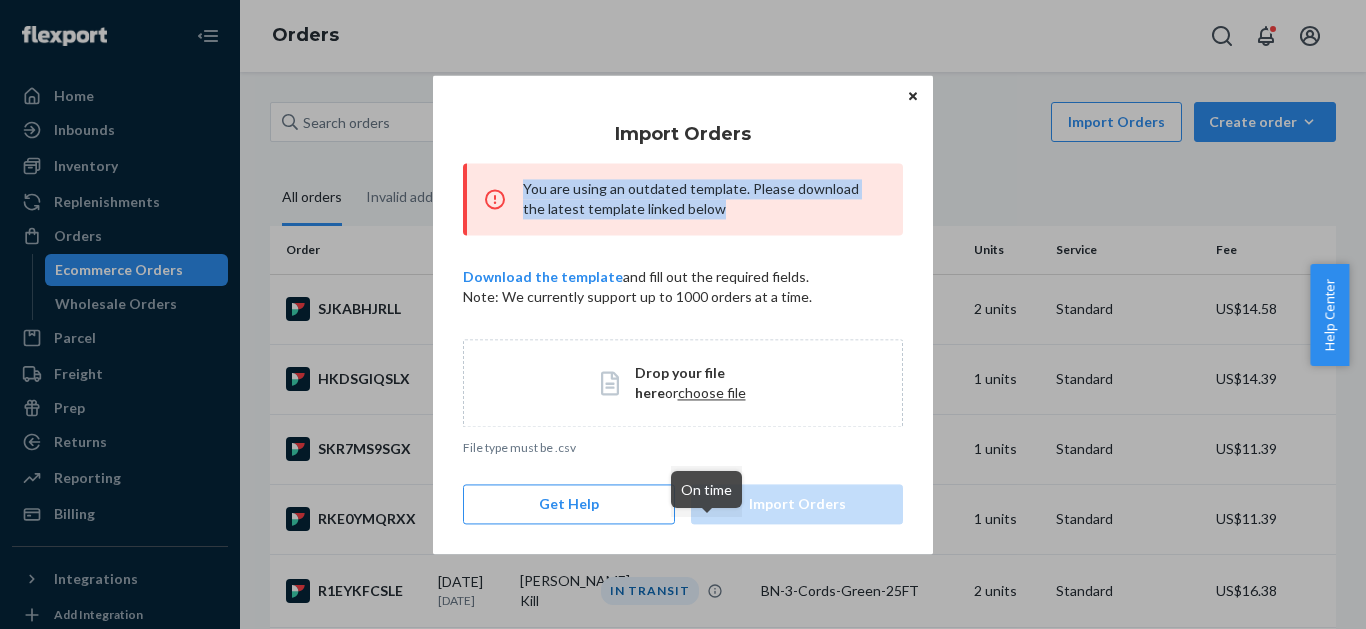 drag, startPoint x: 518, startPoint y: 184, endPoint x: 710, endPoint y: 208, distance: 193.49419 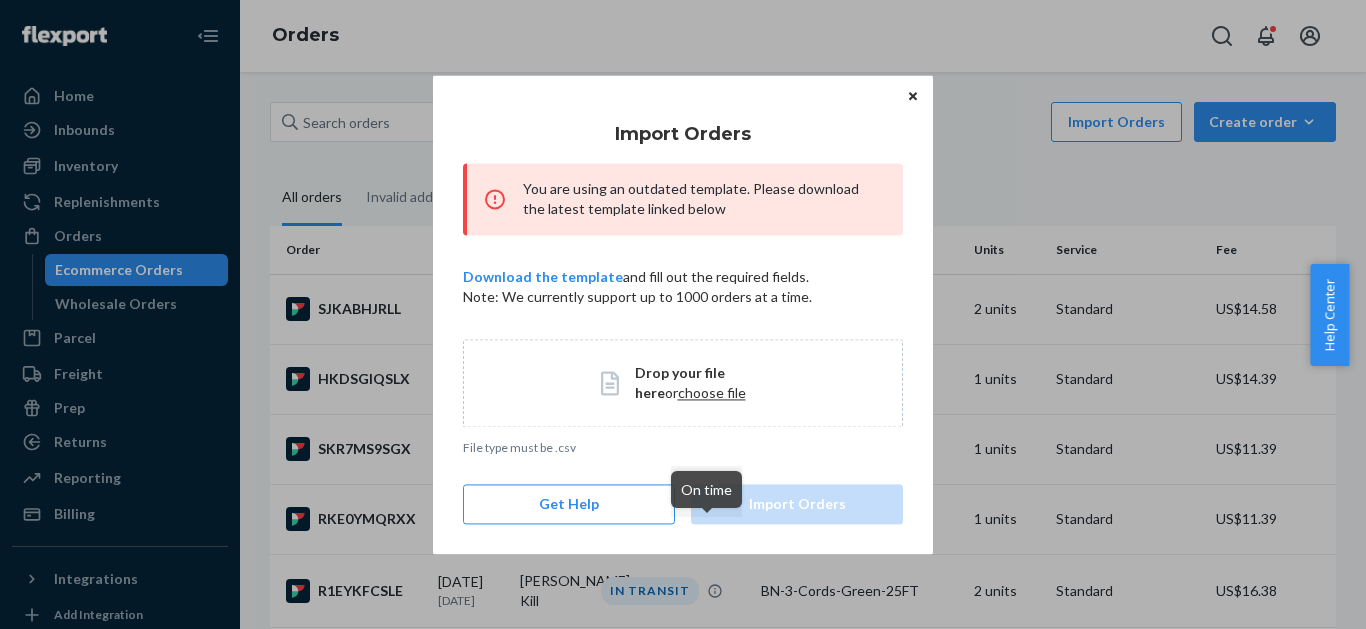 click on "Import Orders You are using an outdated template. Please download the latest template linked below Download the template  and fill out the required fields.   Note: We currently support up to 1000 orders at a time." at bounding box center (683, 206) 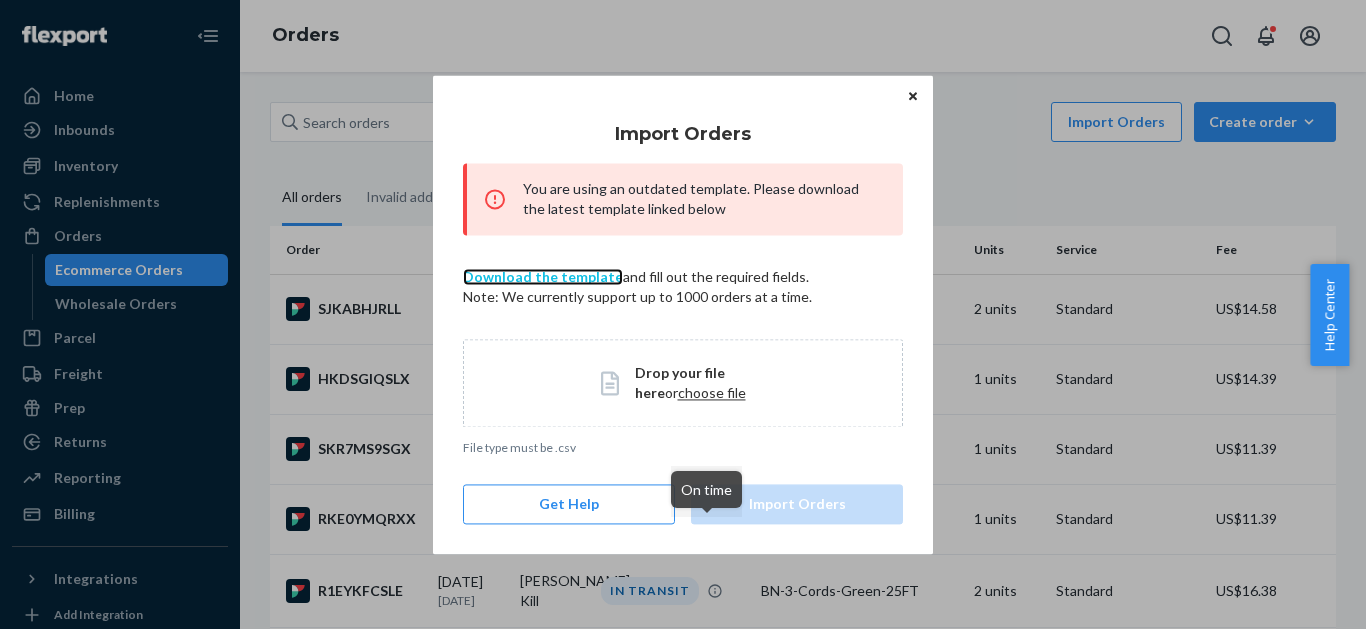 click on "Download the template" at bounding box center [543, 276] 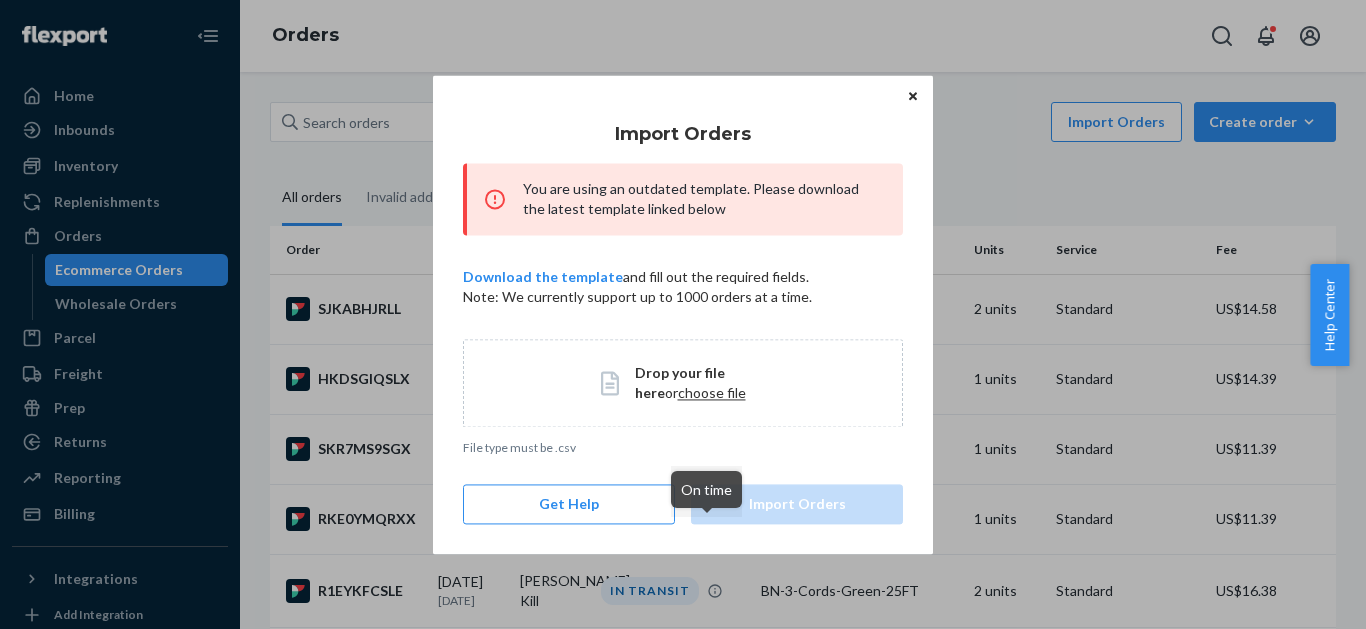 click 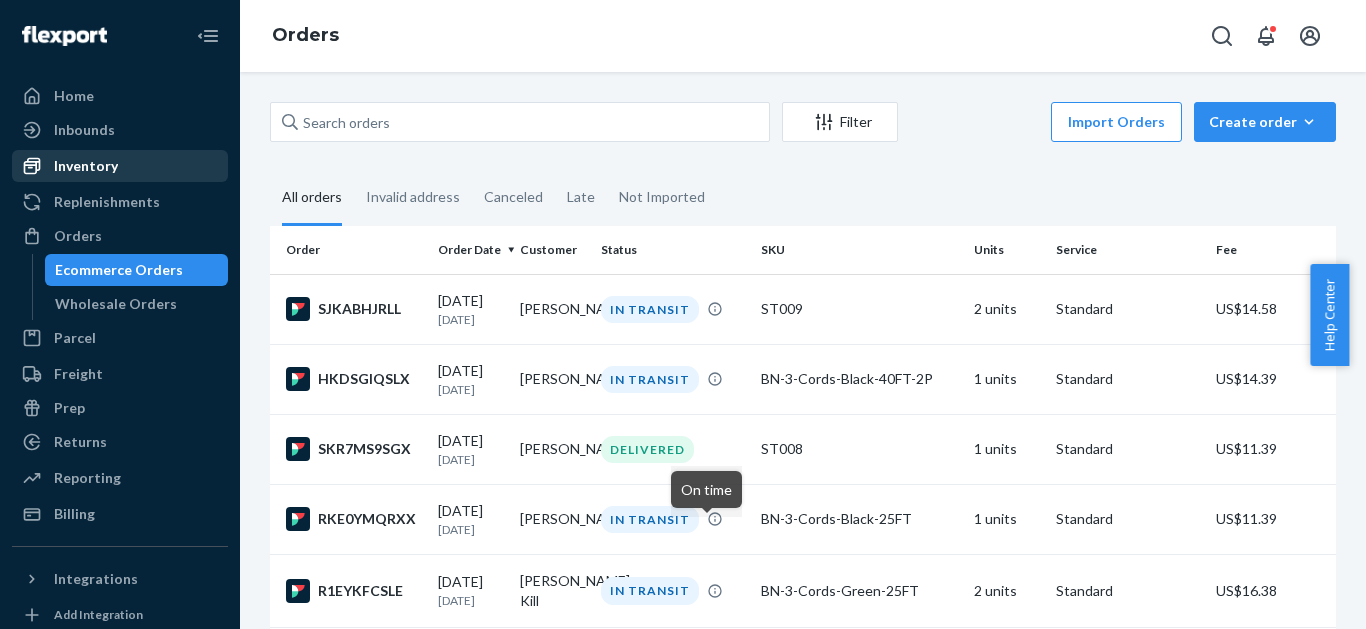 click on "Inventory" at bounding box center [86, 166] 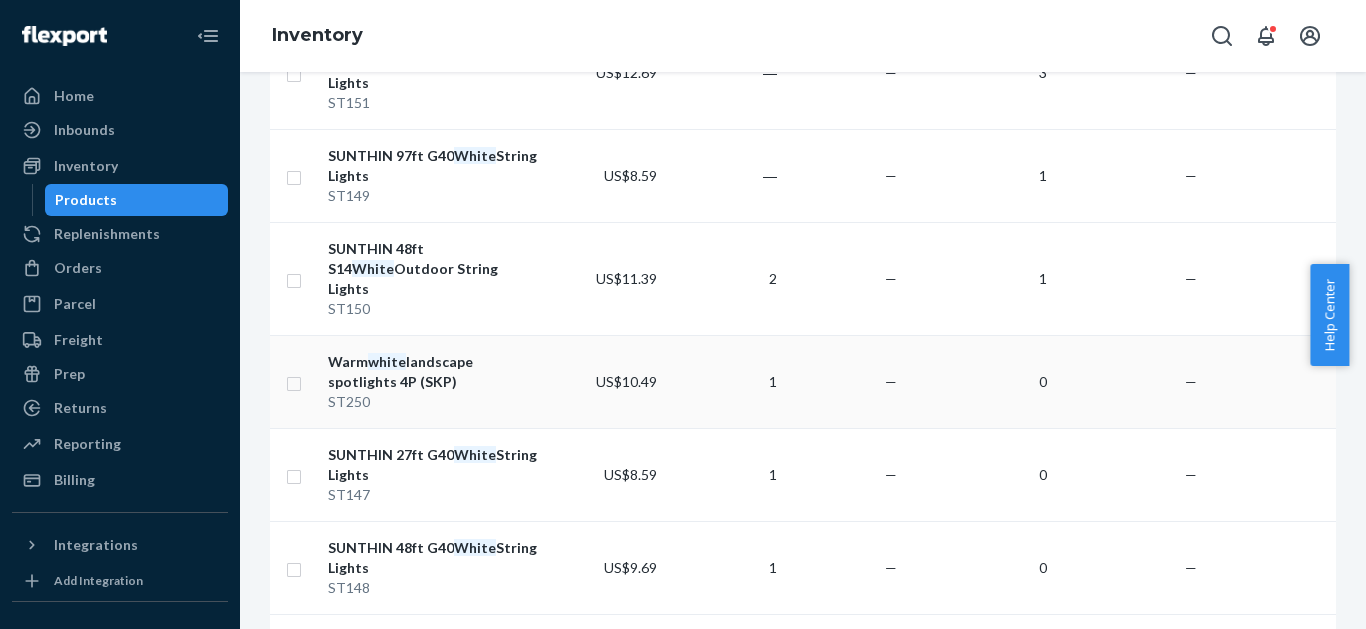 scroll, scrollTop: 500, scrollLeft: 0, axis: vertical 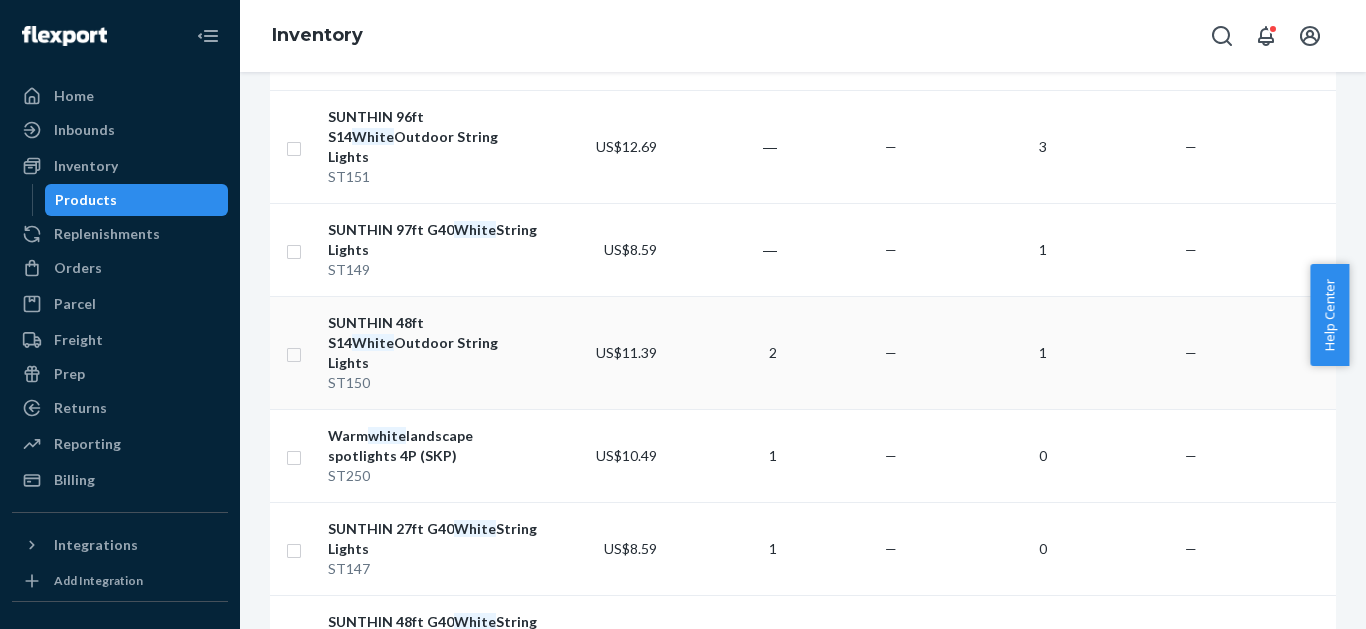click on "—" at bounding box center [845, 352] 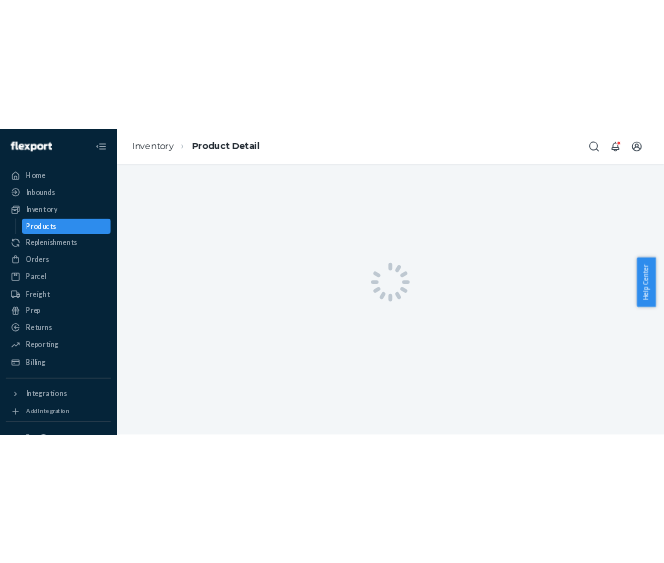scroll, scrollTop: 0, scrollLeft: 0, axis: both 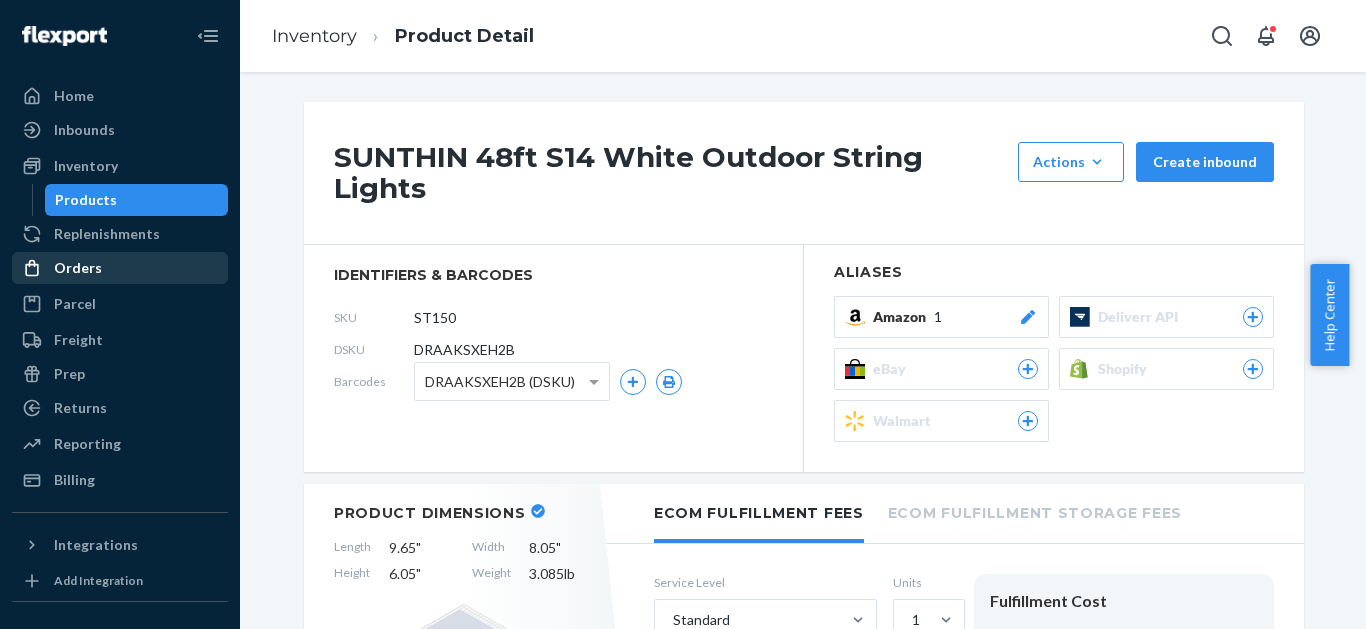 click on "Orders" at bounding box center [78, 268] 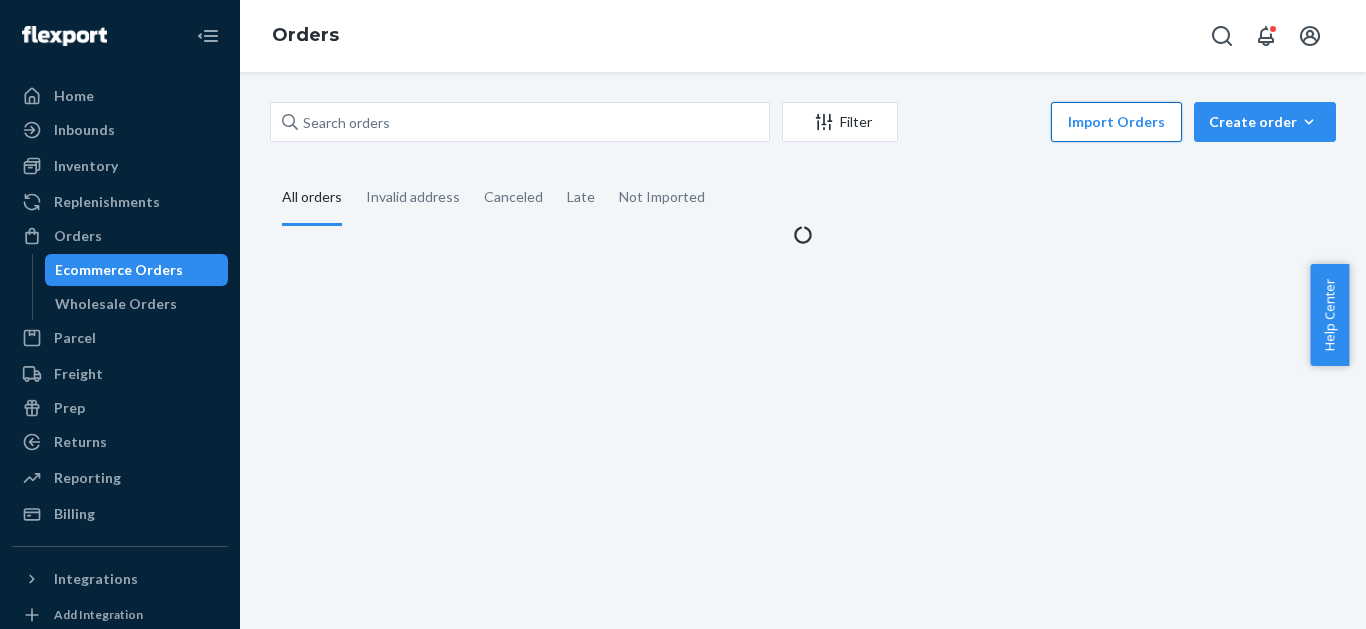 click on "Import Orders" at bounding box center [1116, 122] 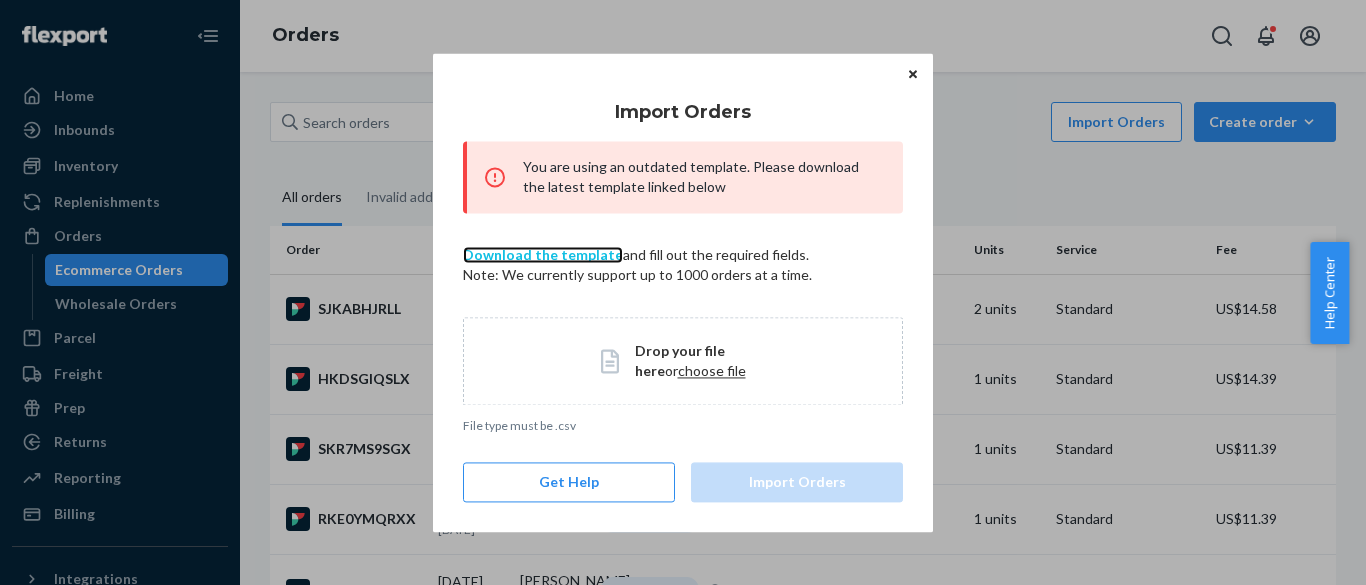 click on "Download the template" at bounding box center [543, 254] 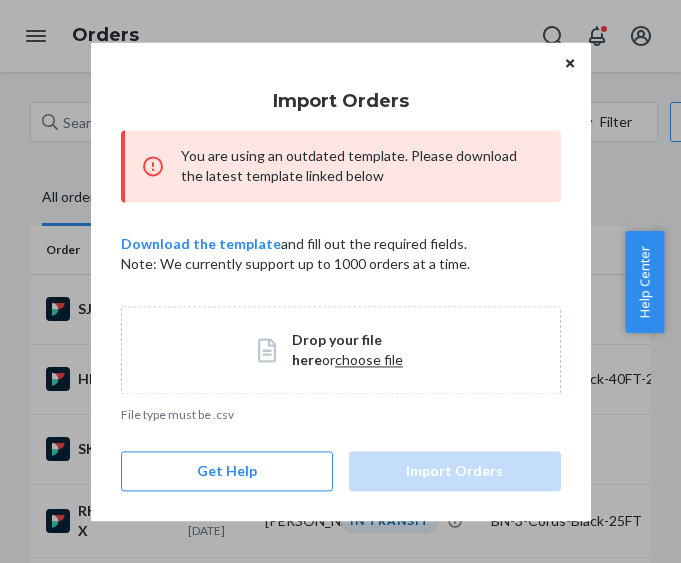 click 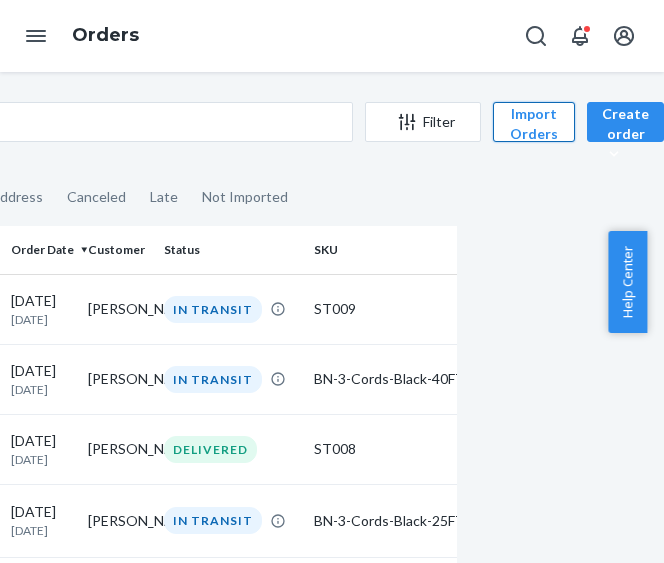 click on "Import Orders" at bounding box center [534, 122] 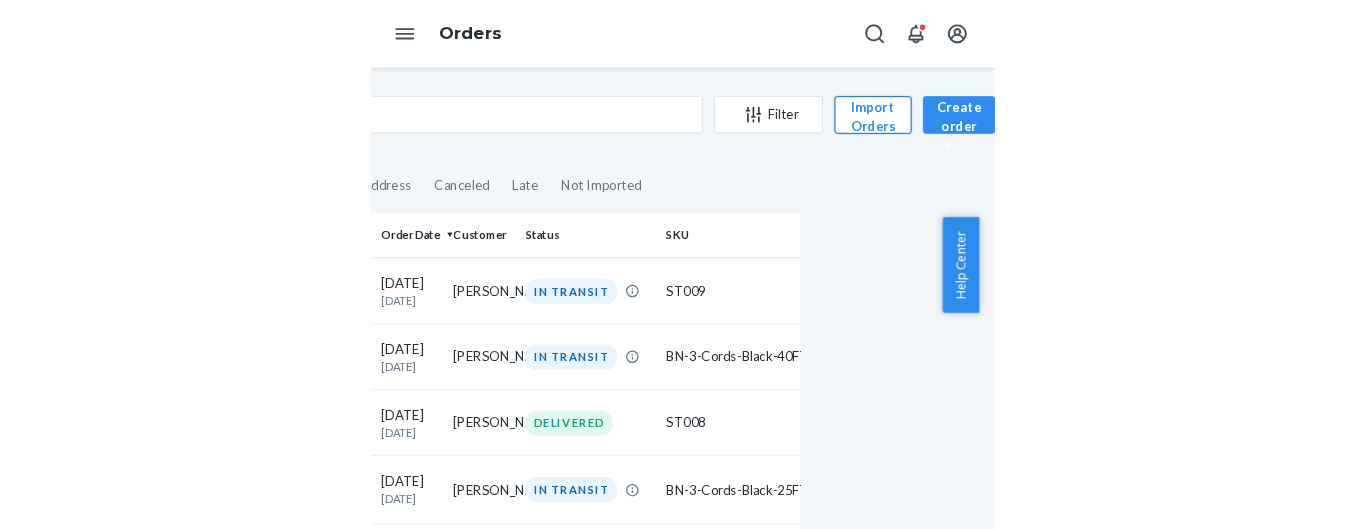 scroll, scrollTop: 0, scrollLeft: 169, axis: horizontal 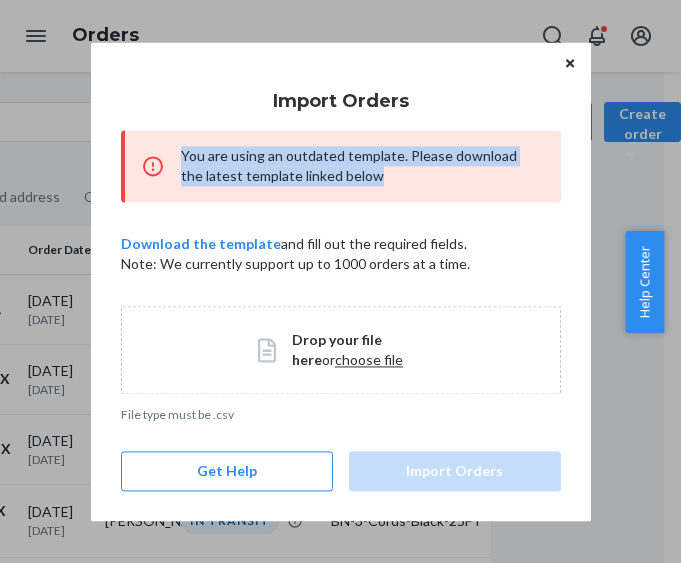 drag, startPoint x: 172, startPoint y: 151, endPoint x: 377, endPoint y: 174, distance: 206.28621 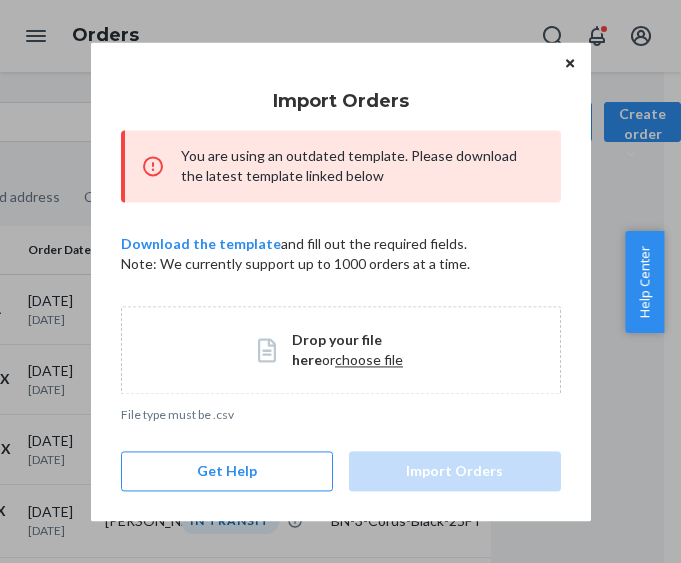 drag, startPoint x: 309, startPoint y: 154, endPoint x: 250, endPoint y: 112, distance: 72.42237 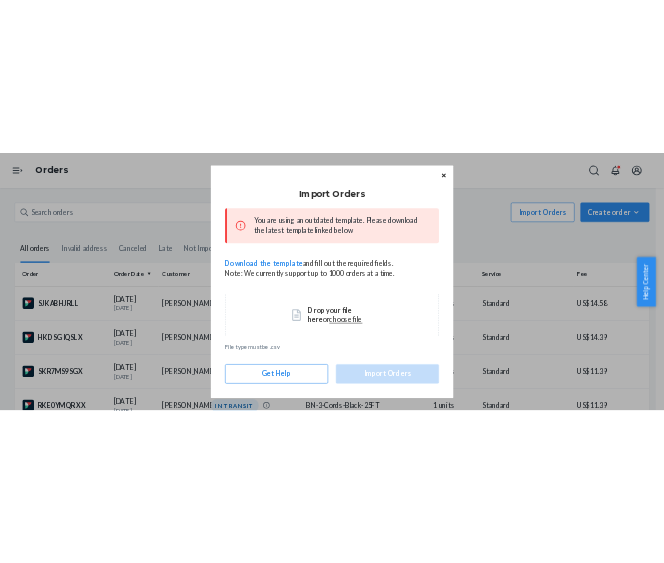 scroll, scrollTop: 0, scrollLeft: 0, axis: both 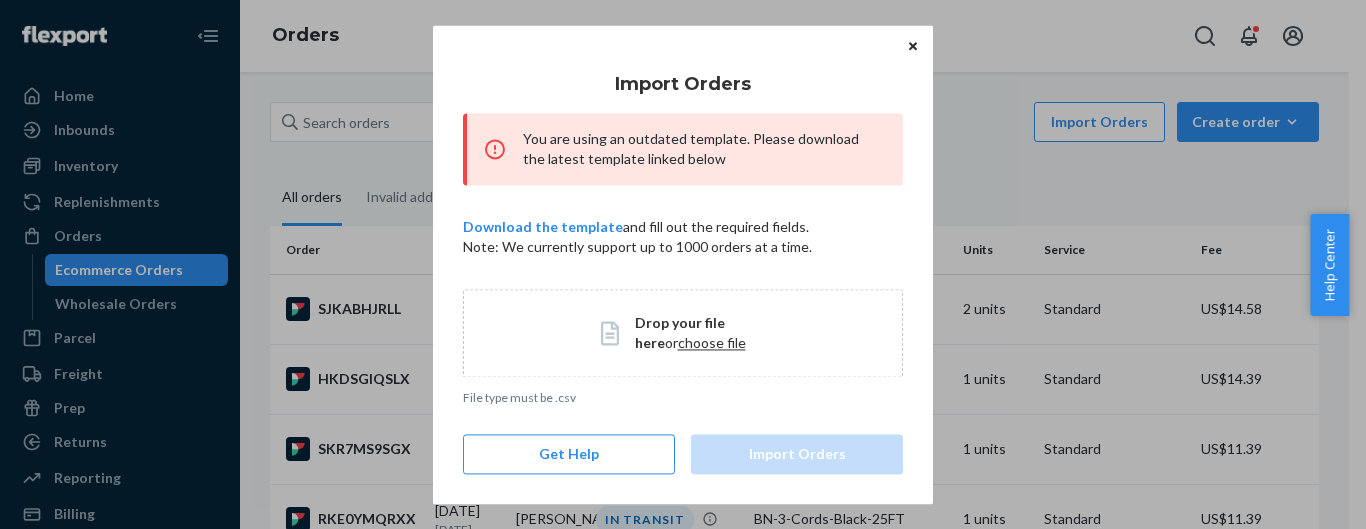 click on "Download the template  and fill out the required fields.   Note: We currently support up to 1000 orders at a time." at bounding box center [683, 237] 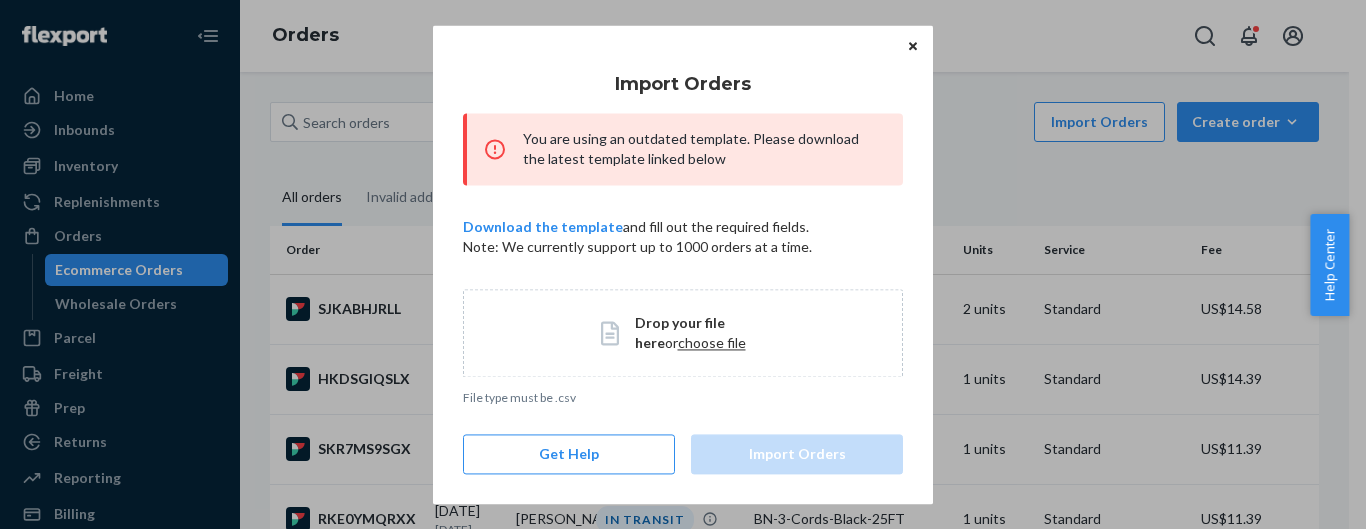 click on "Download the template  and fill out the required fields.   Note: We currently support up to 1000 orders at a time." at bounding box center [683, 237] 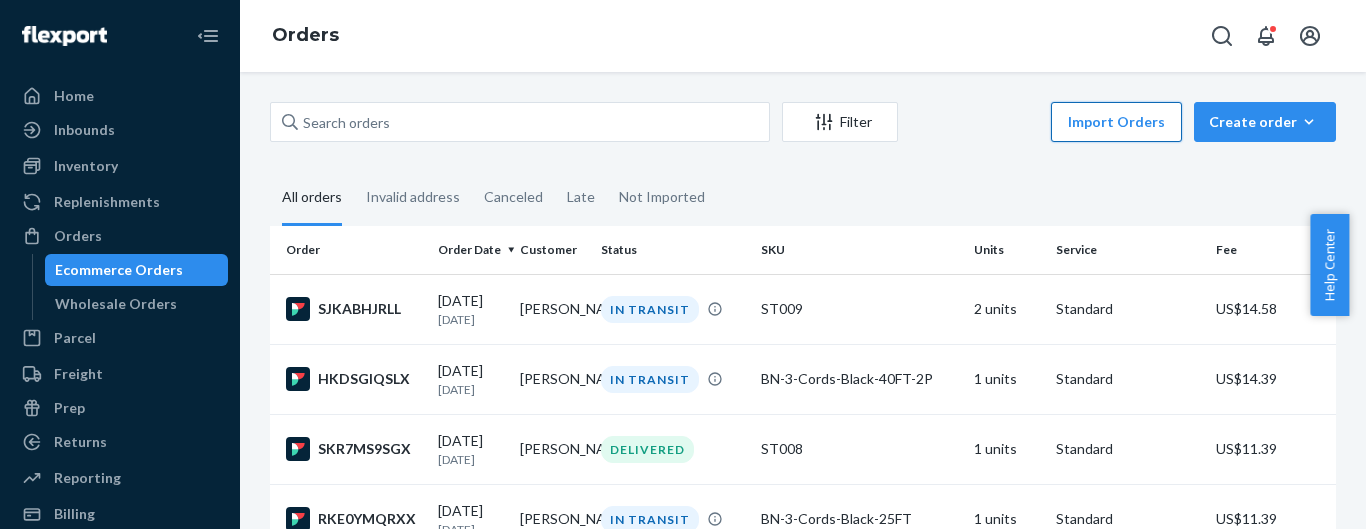 click on "Import Orders" at bounding box center [1116, 122] 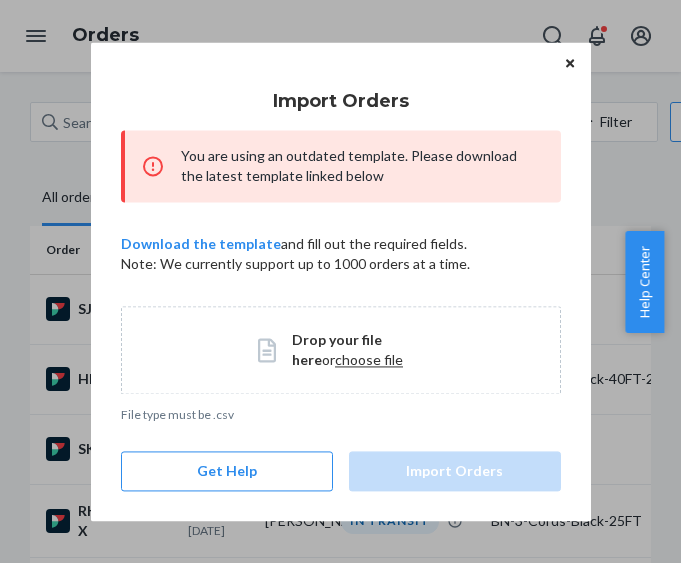 click 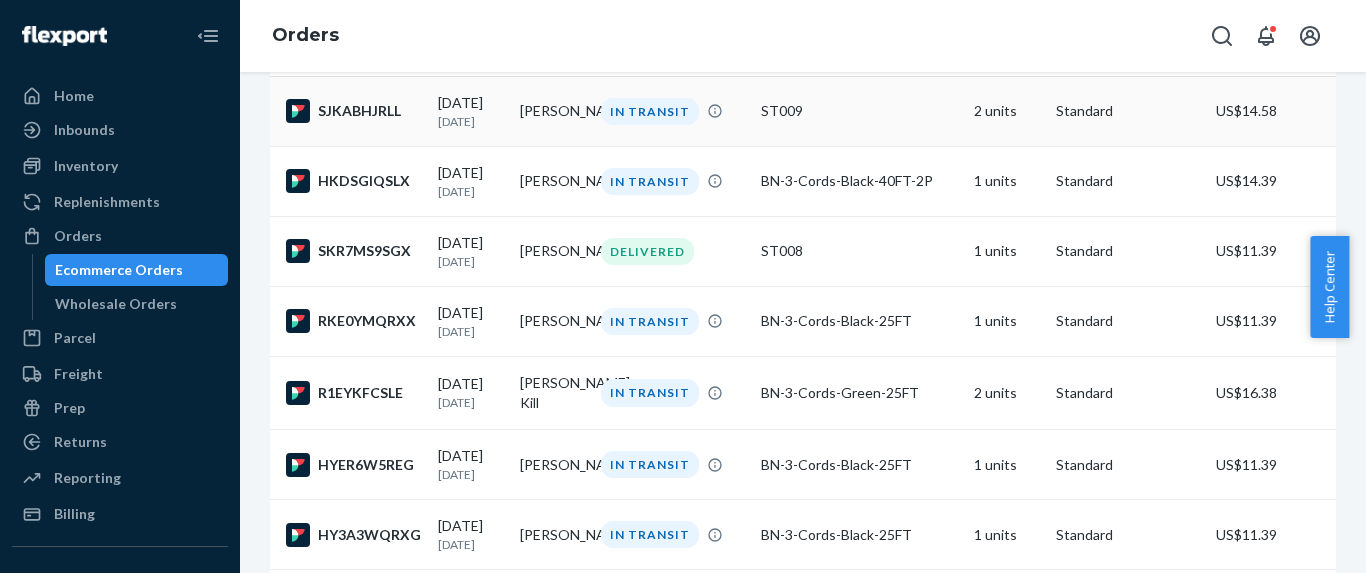 scroll, scrollTop: 200, scrollLeft: 0, axis: vertical 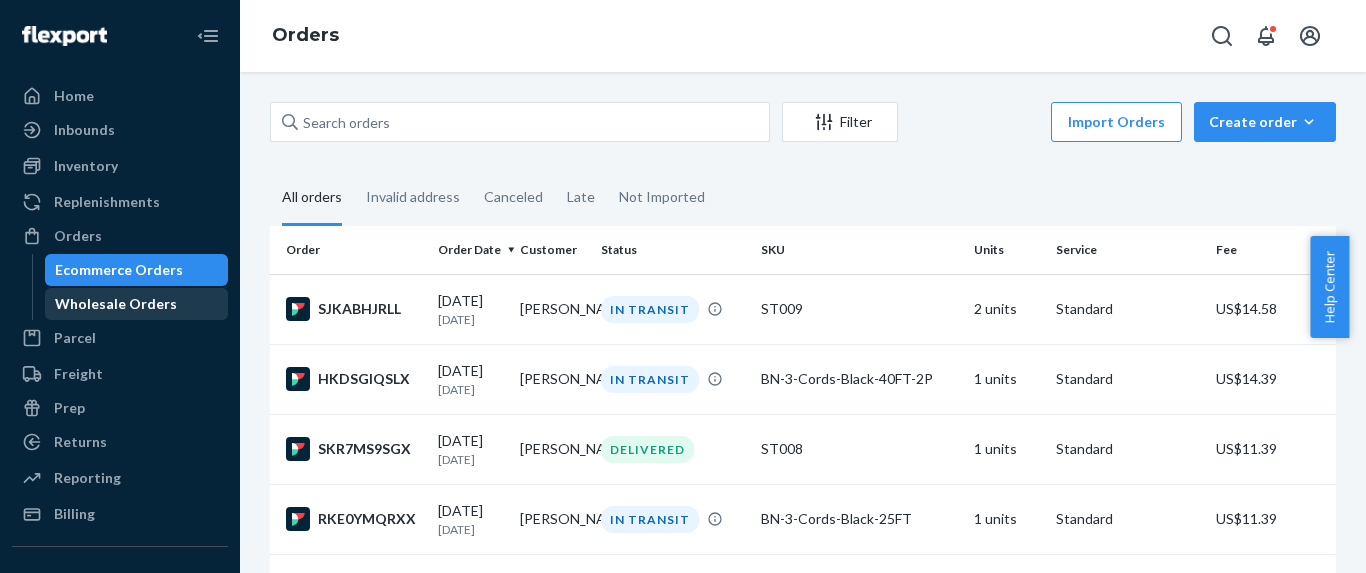 click on "Wholesale Orders" at bounding box center [116, 304] 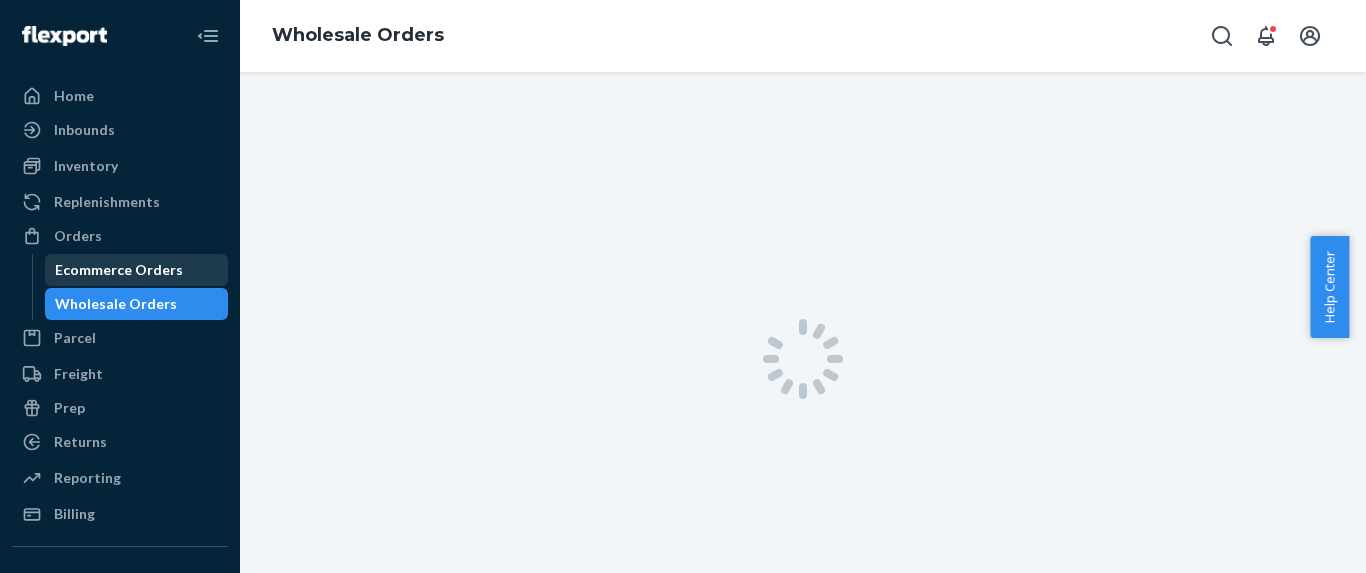 click on "Ecommerce Orders" at bounding box center [119, 270] 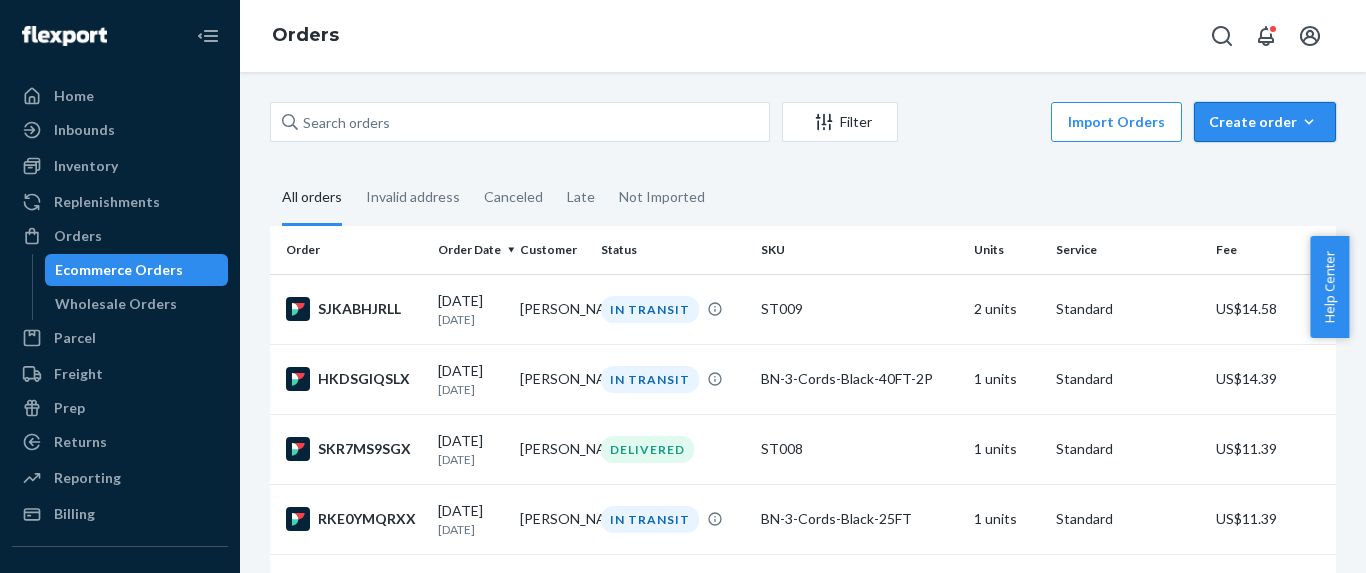 click on "Create order" at bounding box center [1265, 122] 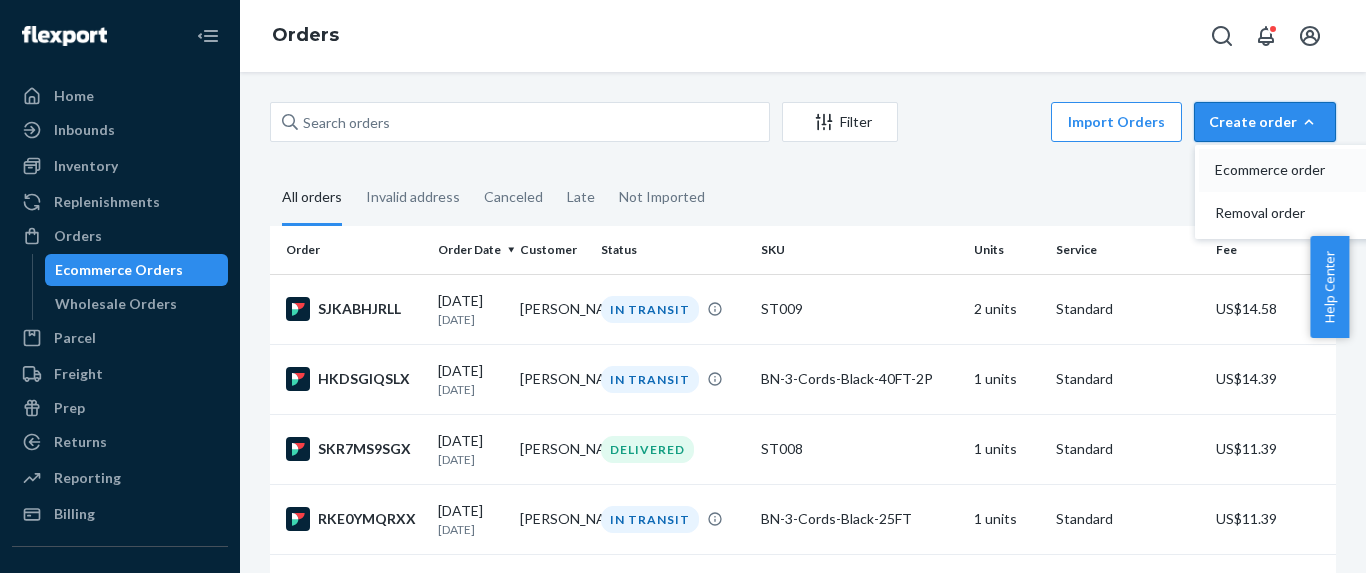 click on "Ecommerce order" at bounding box center [1277, 170] 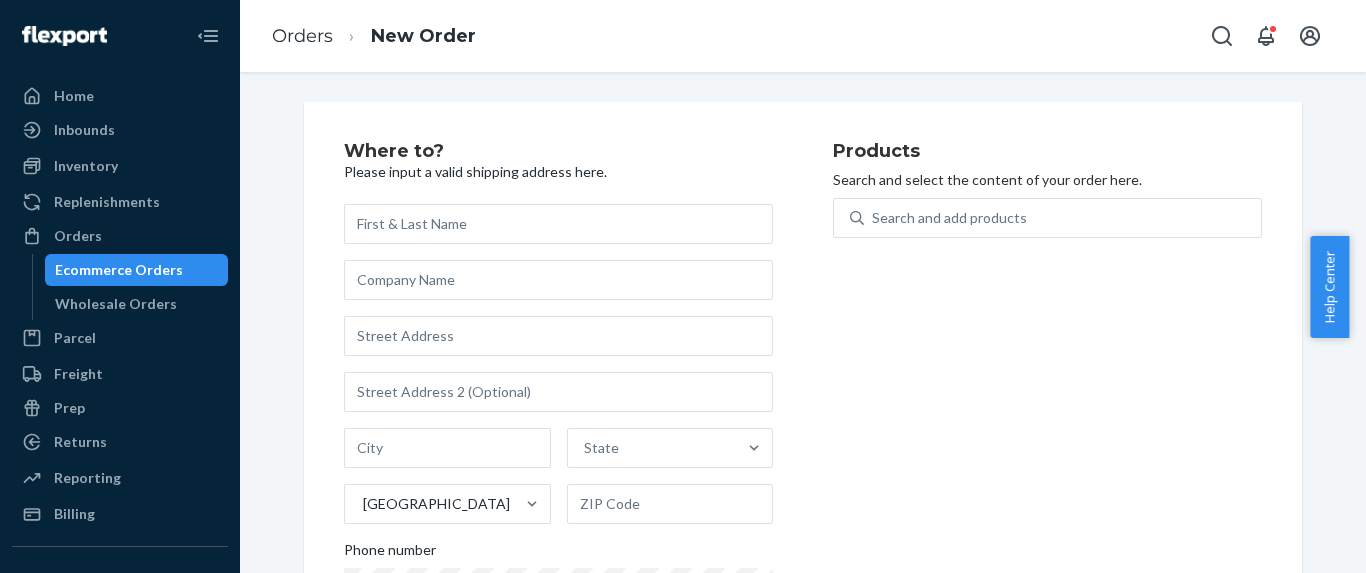 click on "State [GEOGRAPHIC_DATA] Phone number" at bounding box center [558, 434] 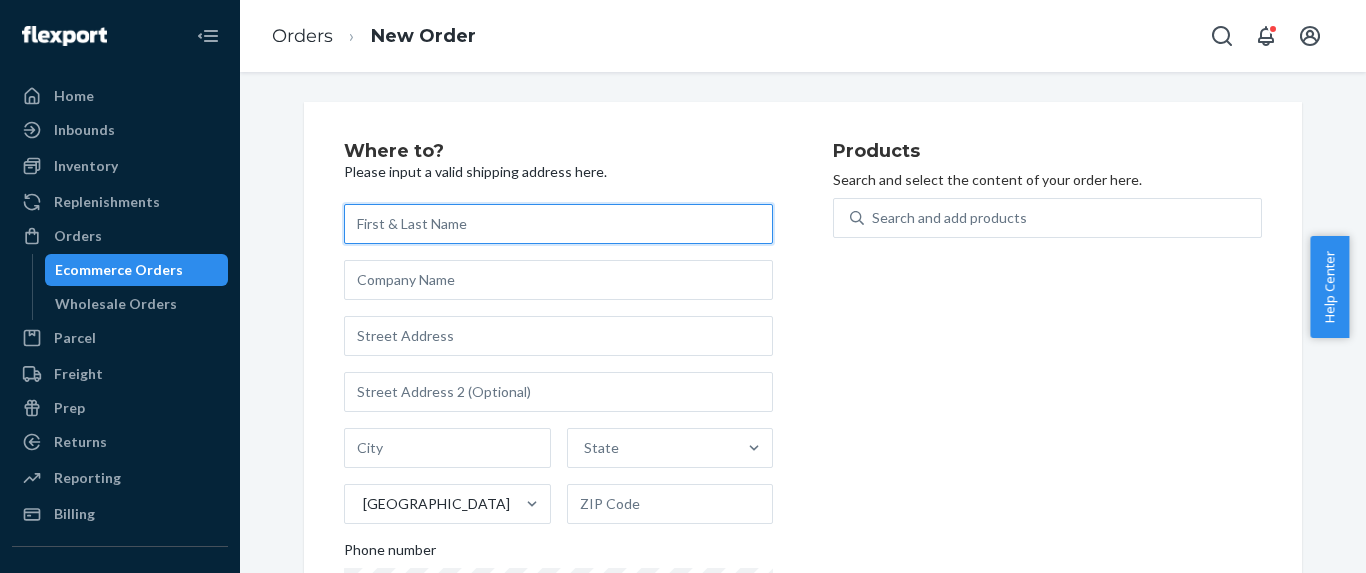 click at bounding box center [558, 224] 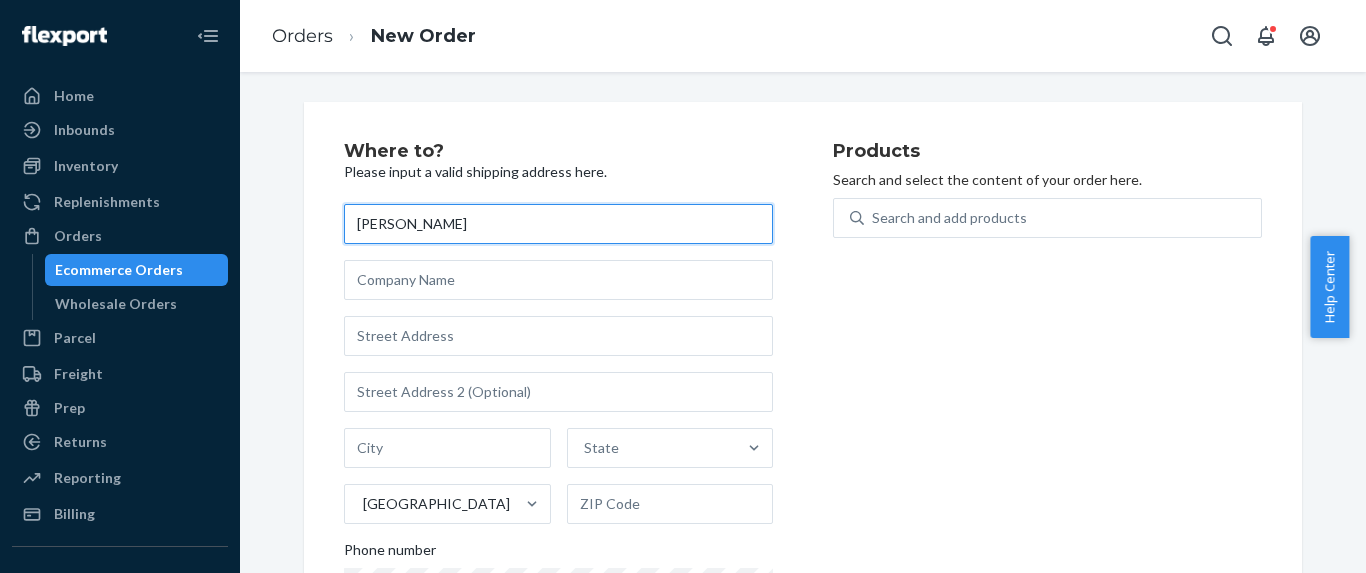 type on "[PERSON_NAME]" 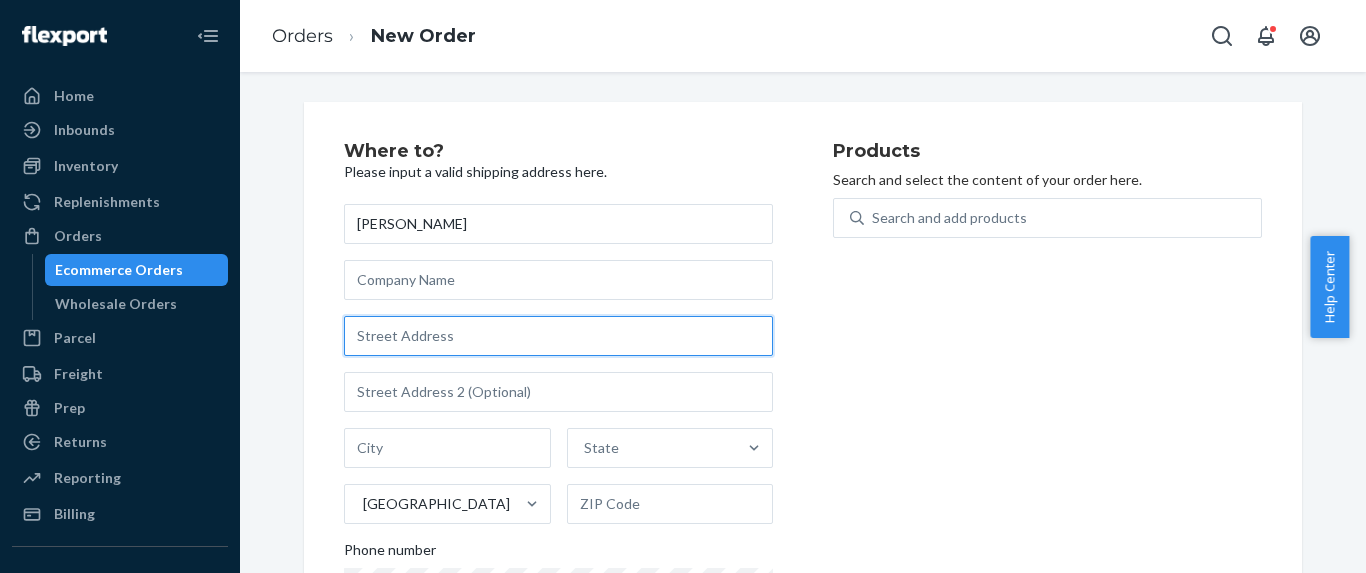 click at bounding box center (558, 336) 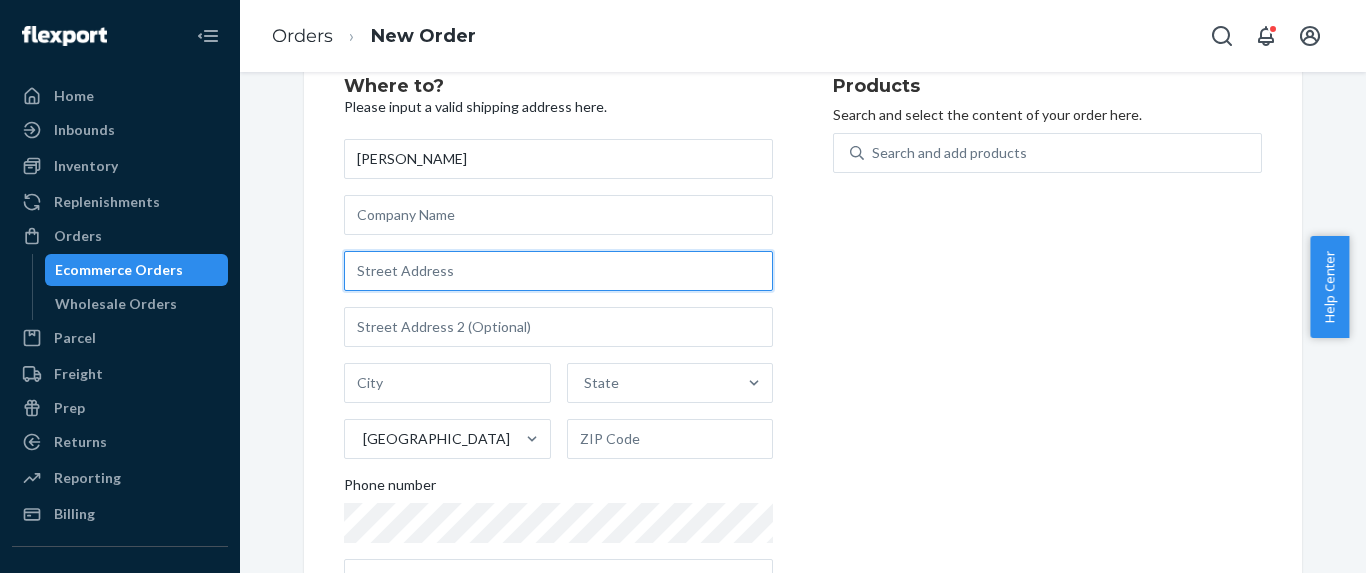 scroll, scrollTop: 100, scrollLeft: 0, axis: vertical 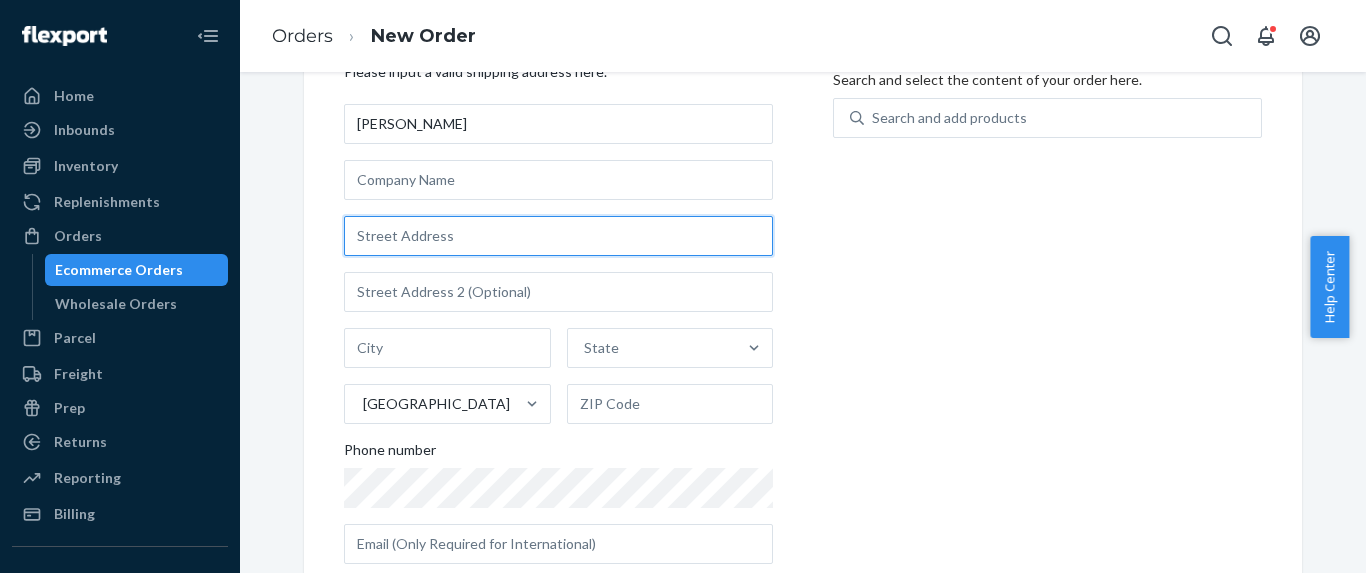 click at bounding box center [558, 236] 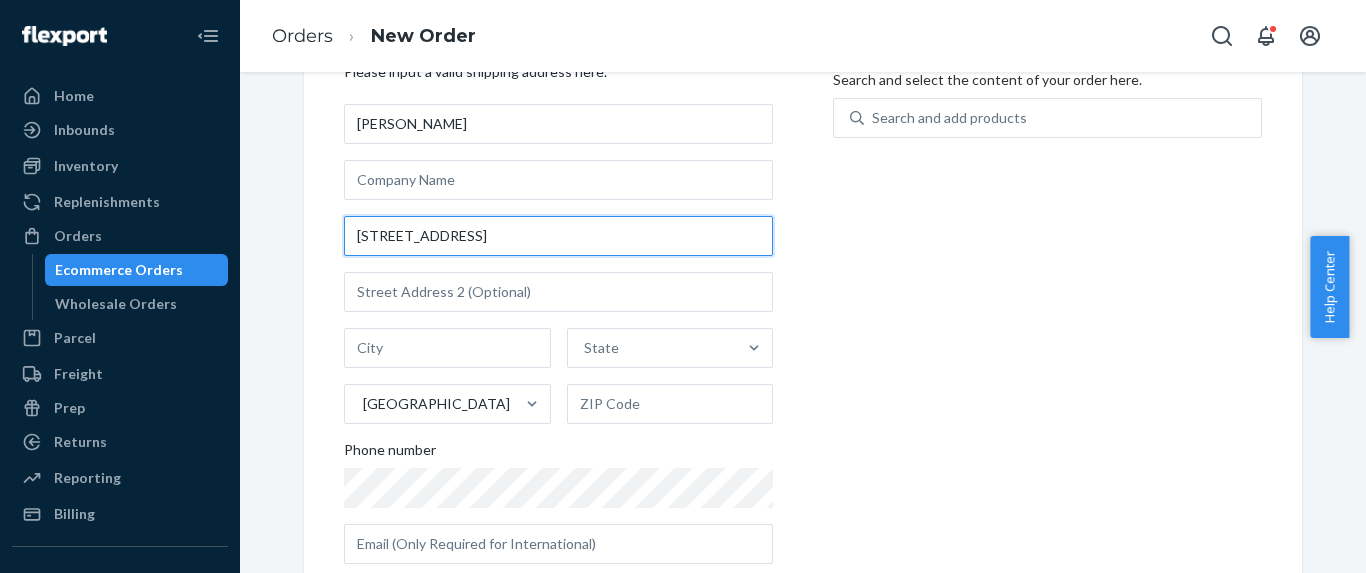 type on "[STREET_ADDRESS]" 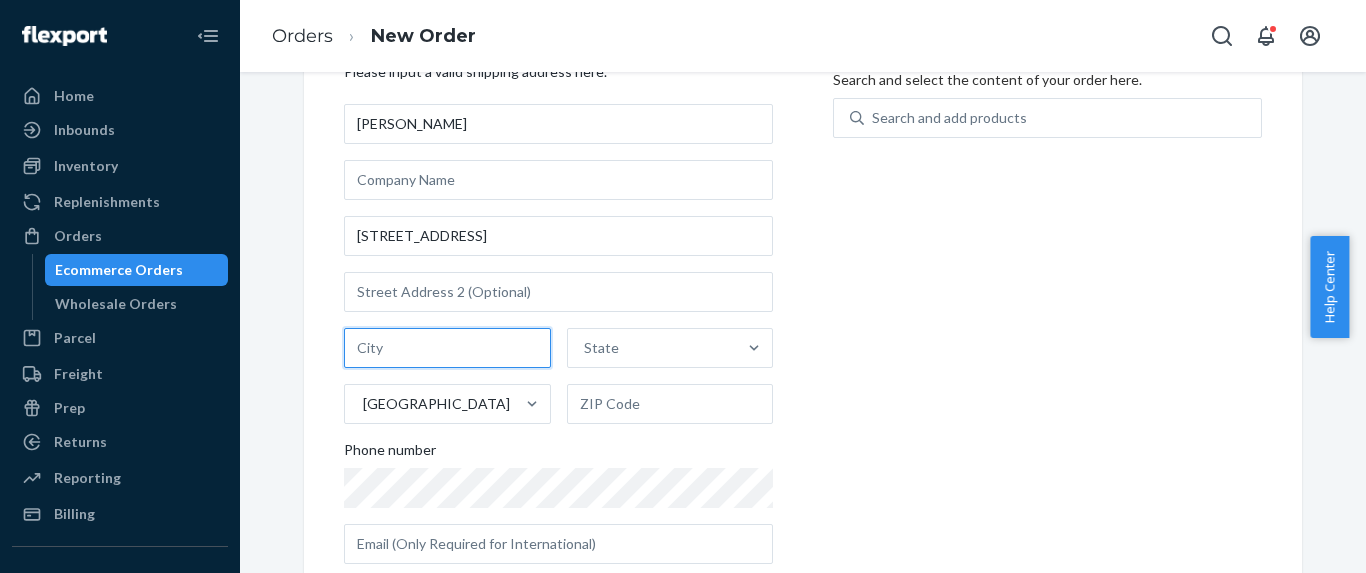 click at bounding box center [447, 348] 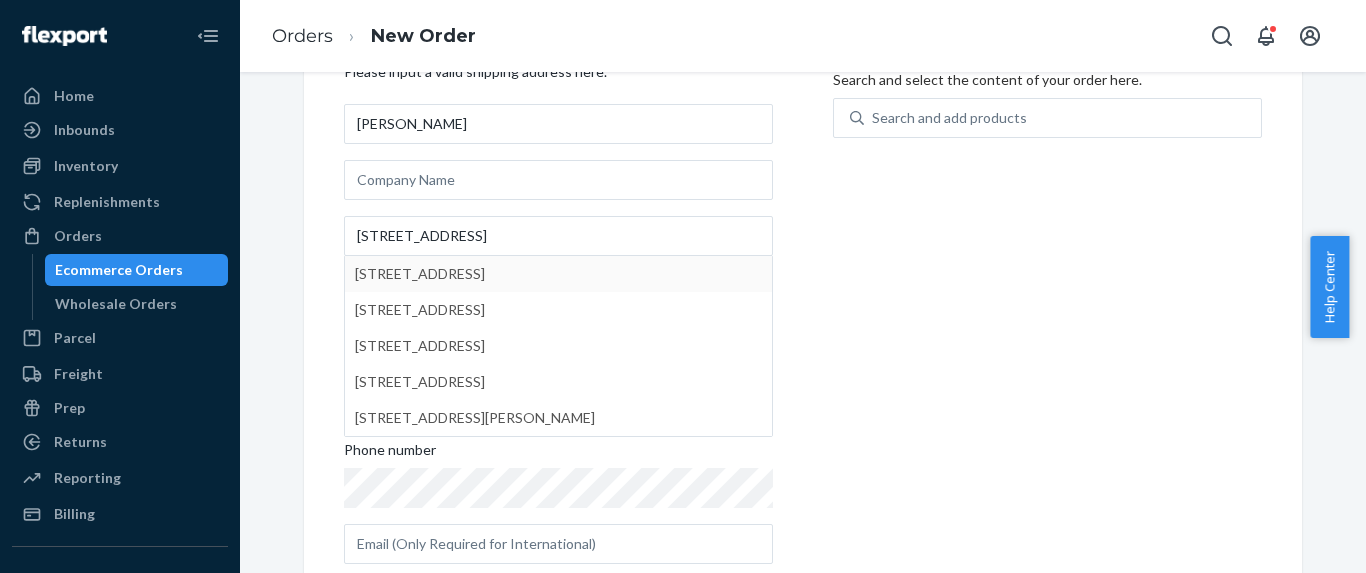 click on "Products Search and select the content of your order here. Search and add products" at bounding box center [1047, 311] 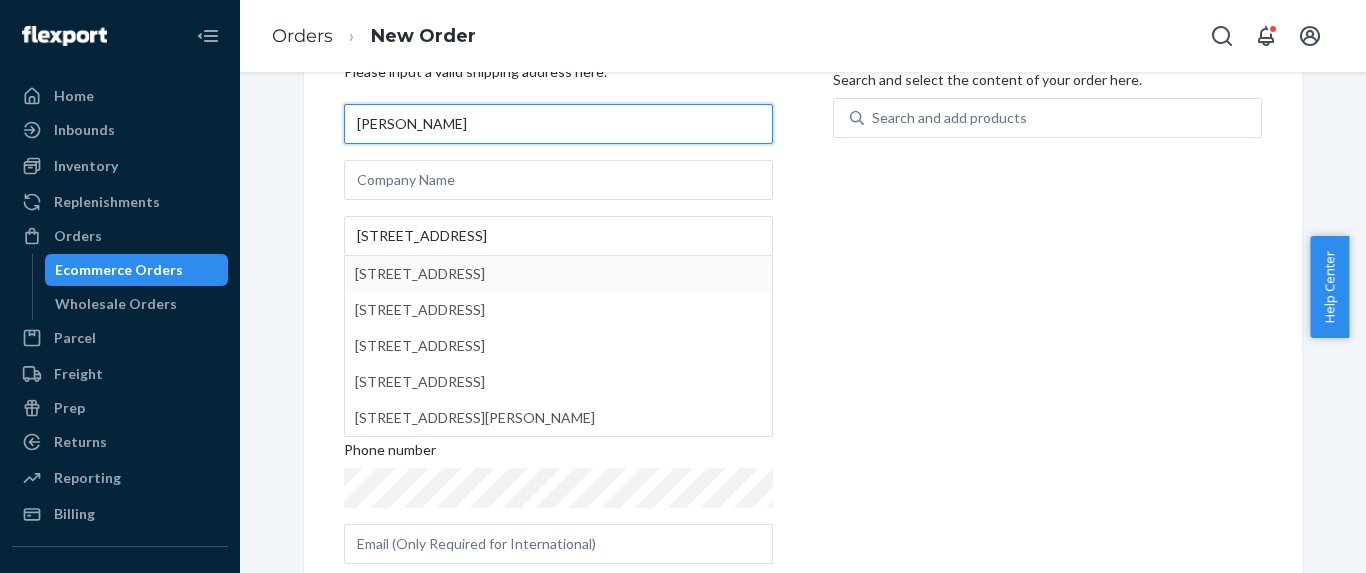 click on "[PERSON_NAME]" at bounding box center [558, 124] 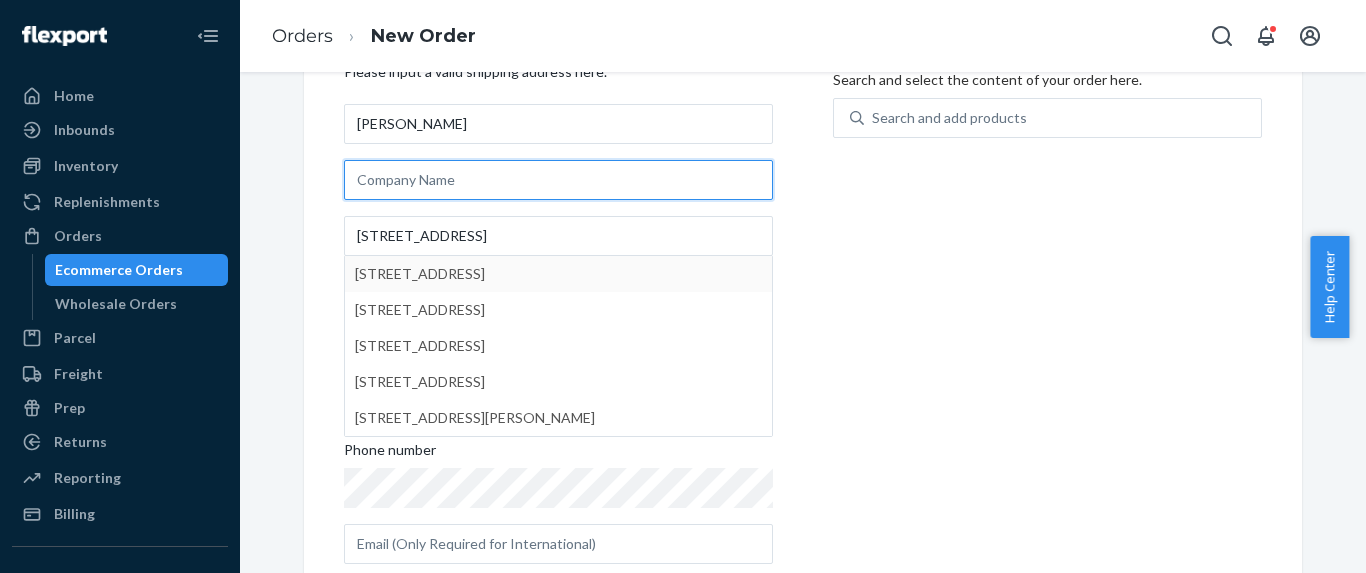 drag, startPoint x: 499, startPoint y: 174, endPoint x: 514, endPoint y: 206, distance: 35.341194 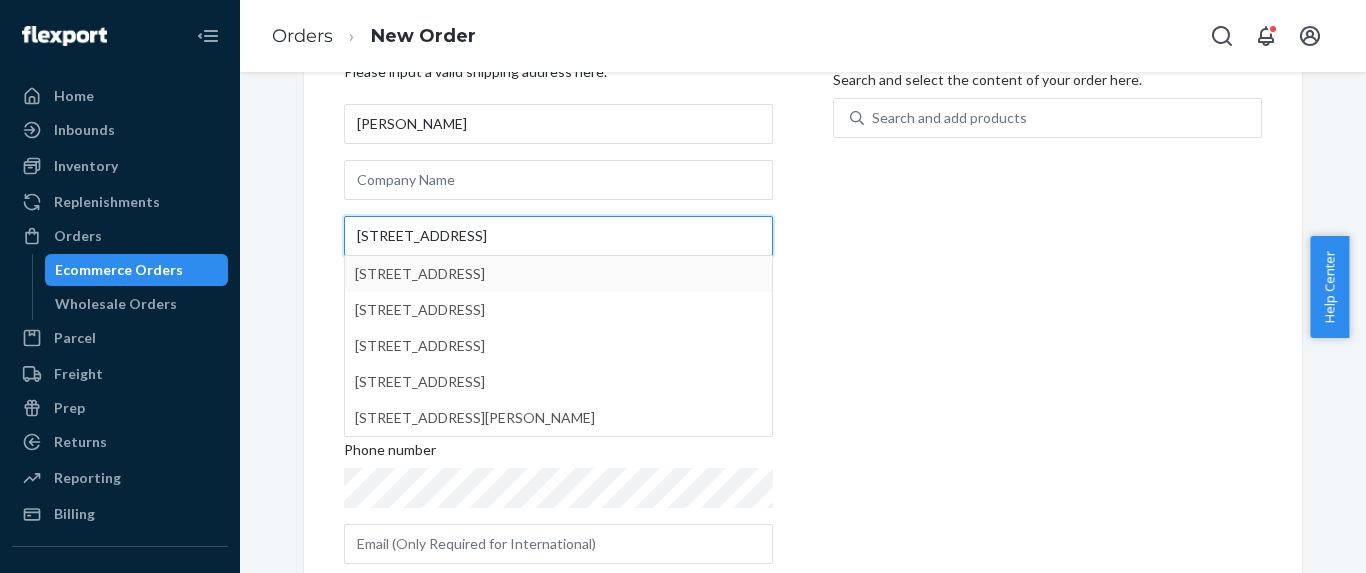 click on "[STREET_ADDRESS]" at bounding box center [558, 236] 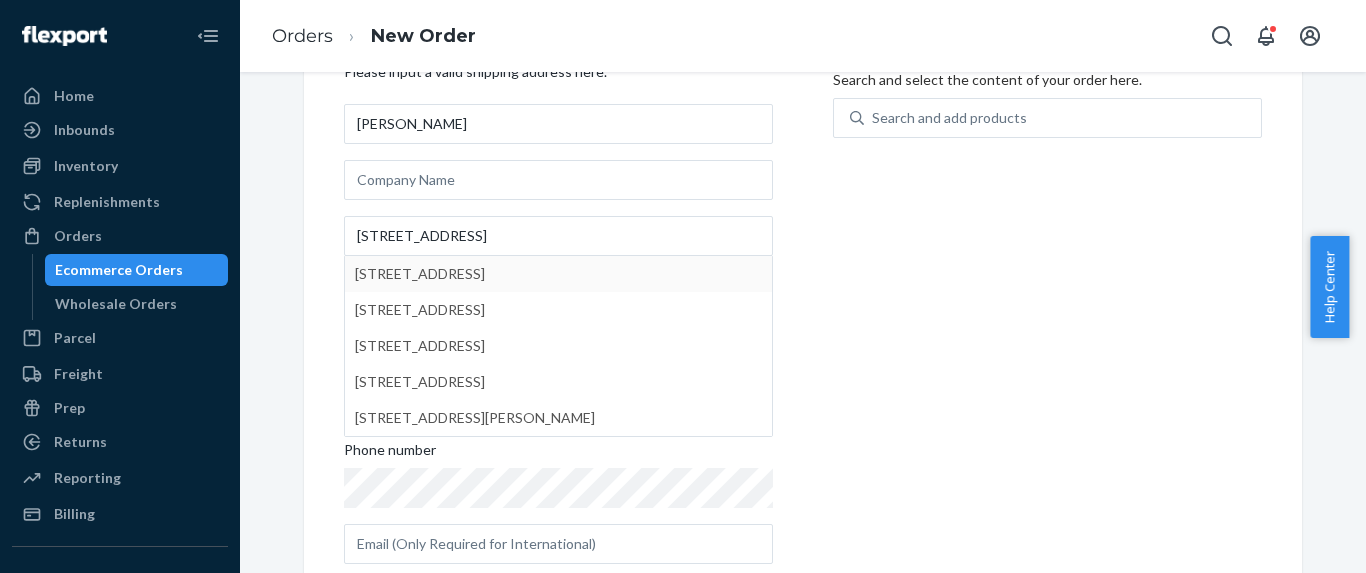 click on "[PERSON_NAME] [STREET_ADDRESS][GEOGRAPHIC_DATA][PERSON_NAME][STREET_ADDRESS][STREET_ADDRESS][STREET_ADDRESS][STREET_ADDRESS][STREET_ADDRESS][PERSON_NAME] Phone number" at bounding box center (558, 334) 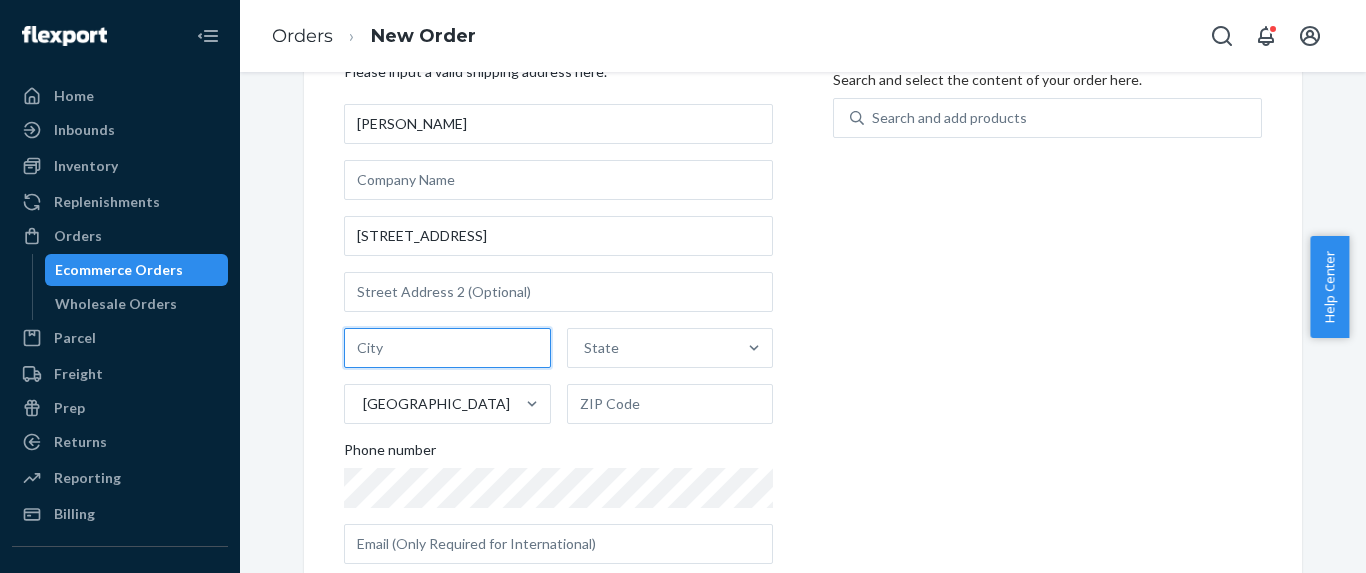 click at bounding box center [447, 348] 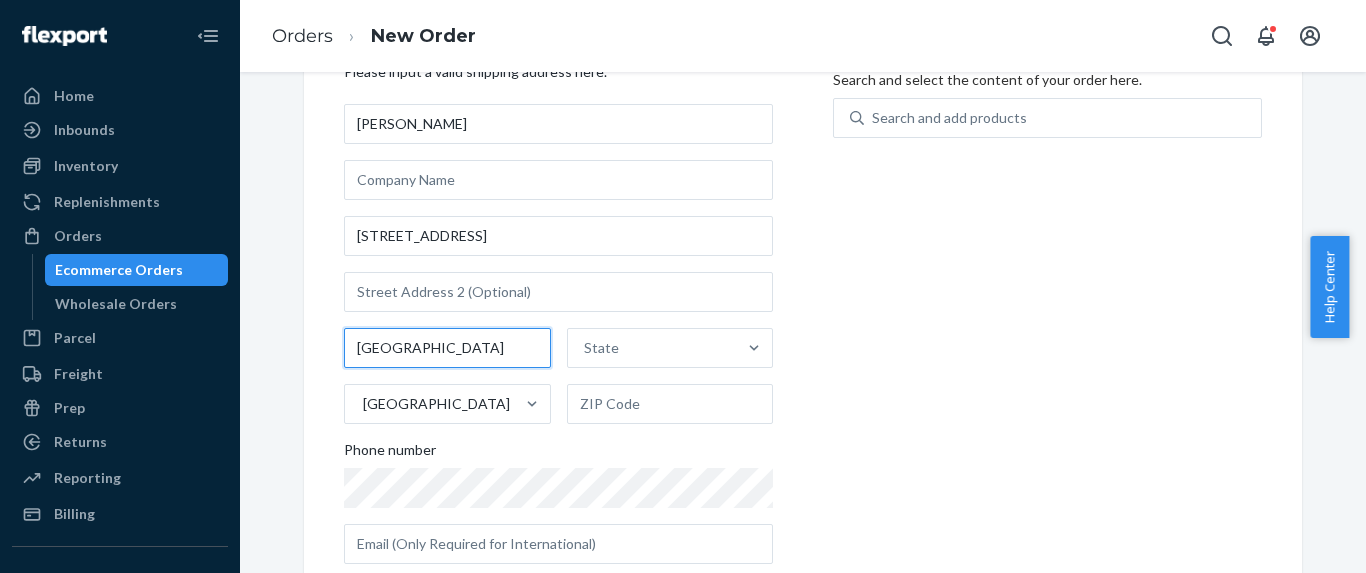type on "[GEOGRAPHIC_DATA]" 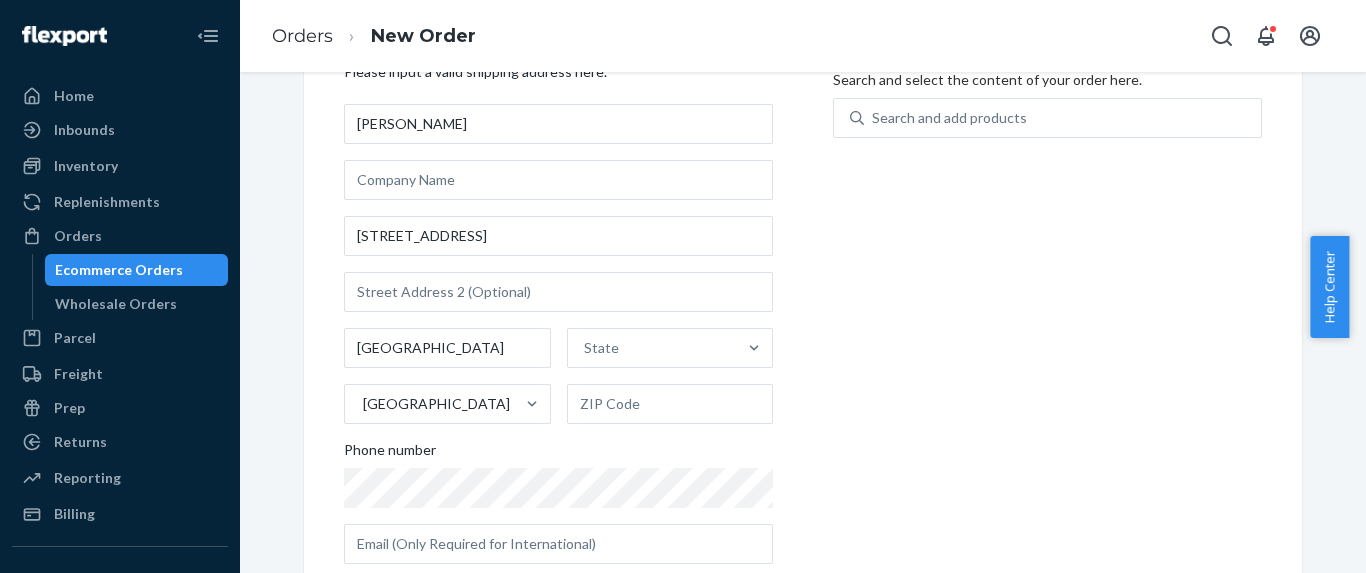 click on "Products Search and select the content of your order here. Search and add products" at bounding box center [1047, 311] 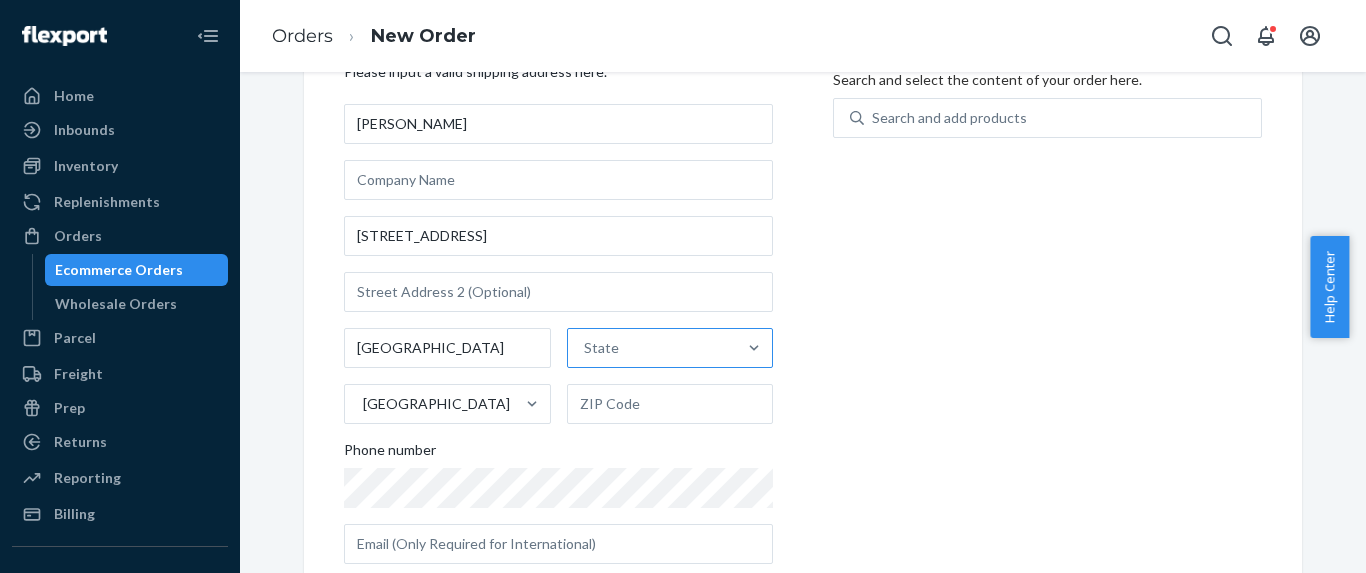 click on "State" at bounding box center [652, 348] 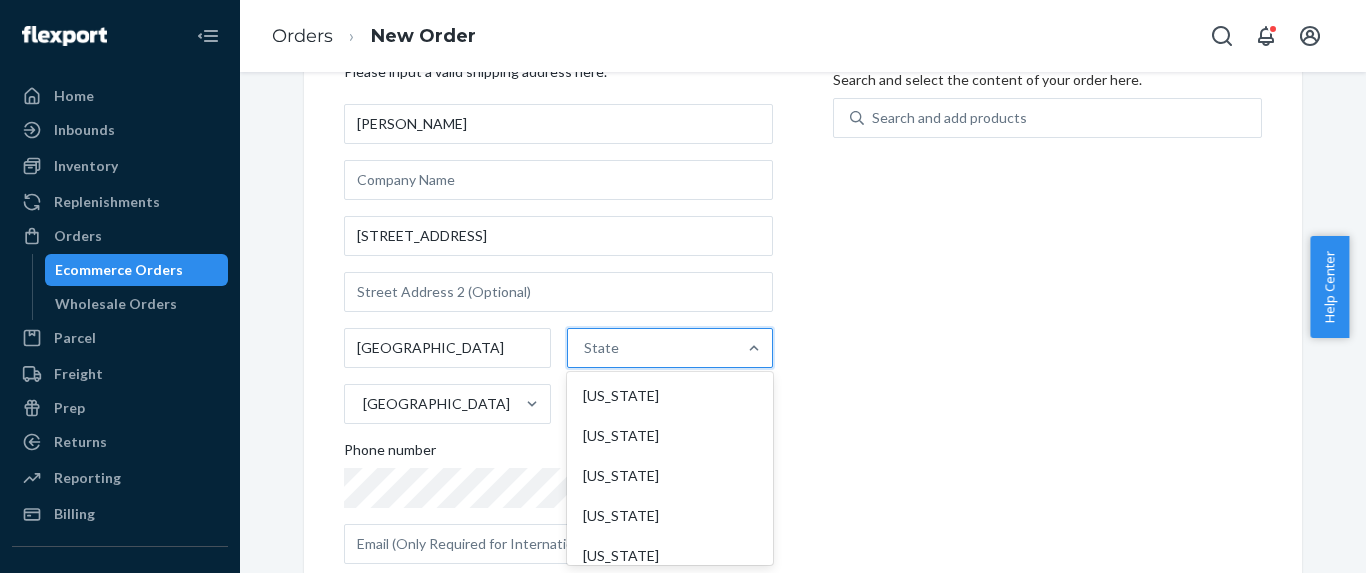 paste on "KY" 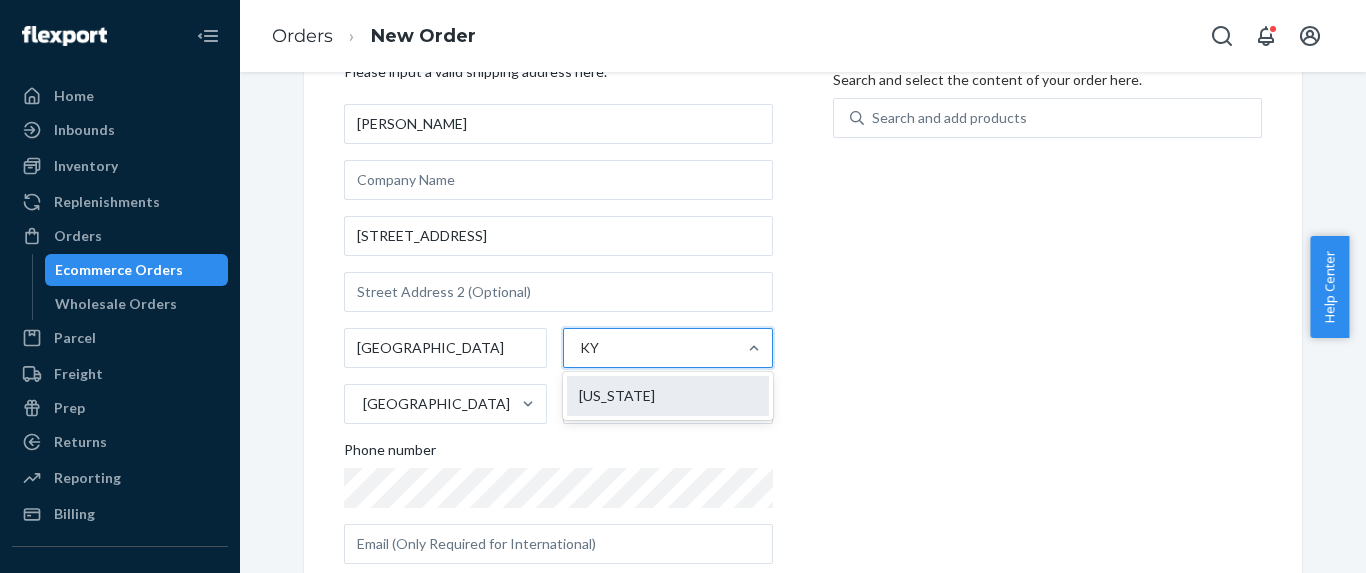 click on "[US_STATE]" at bounding box center (668, 396) 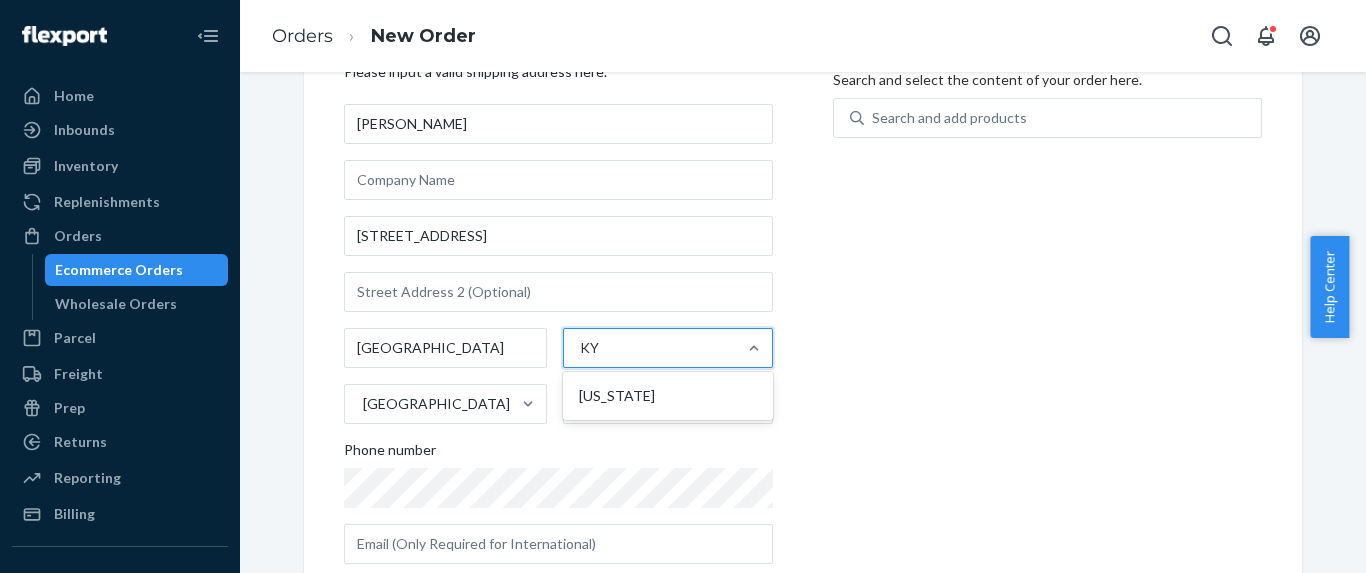 type 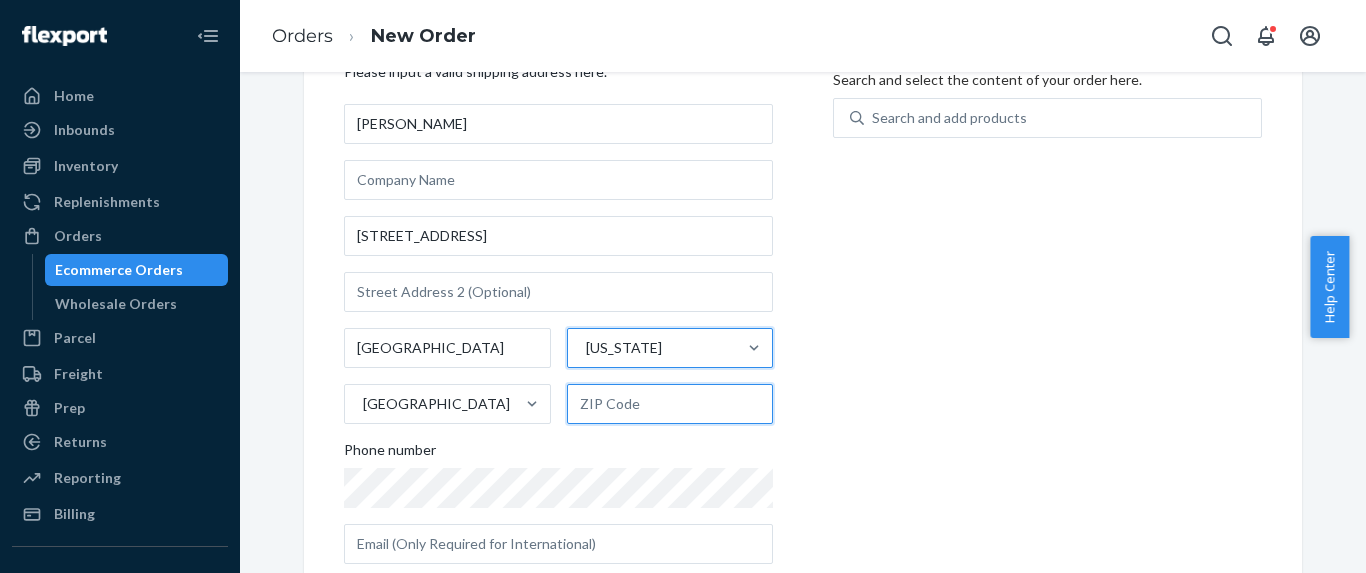 click at bounding box center (670, 404) 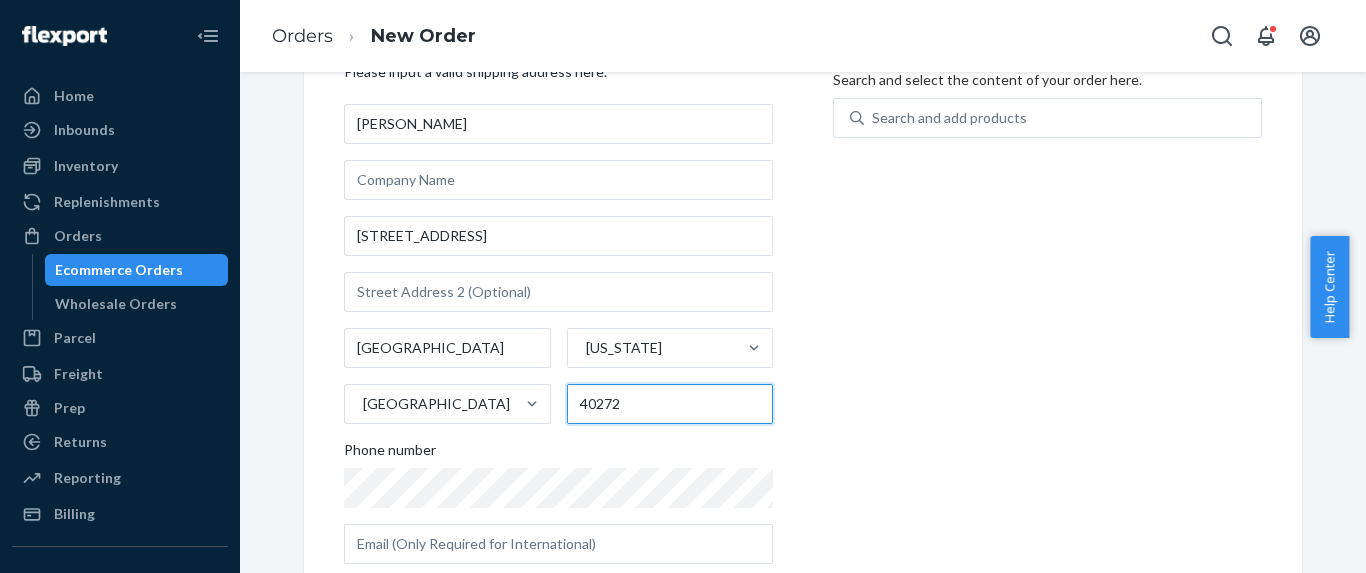 type on "40272" 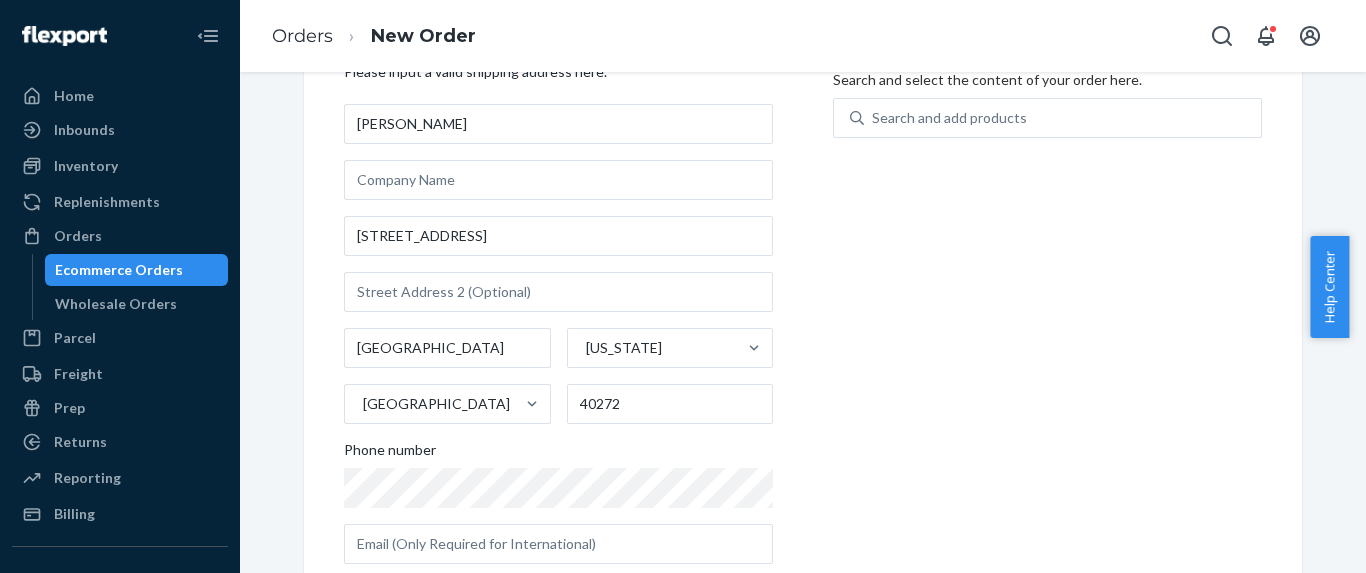 click on "Products Search and select the content of your order here. Search and add products" at bounding box center [1047, 311] 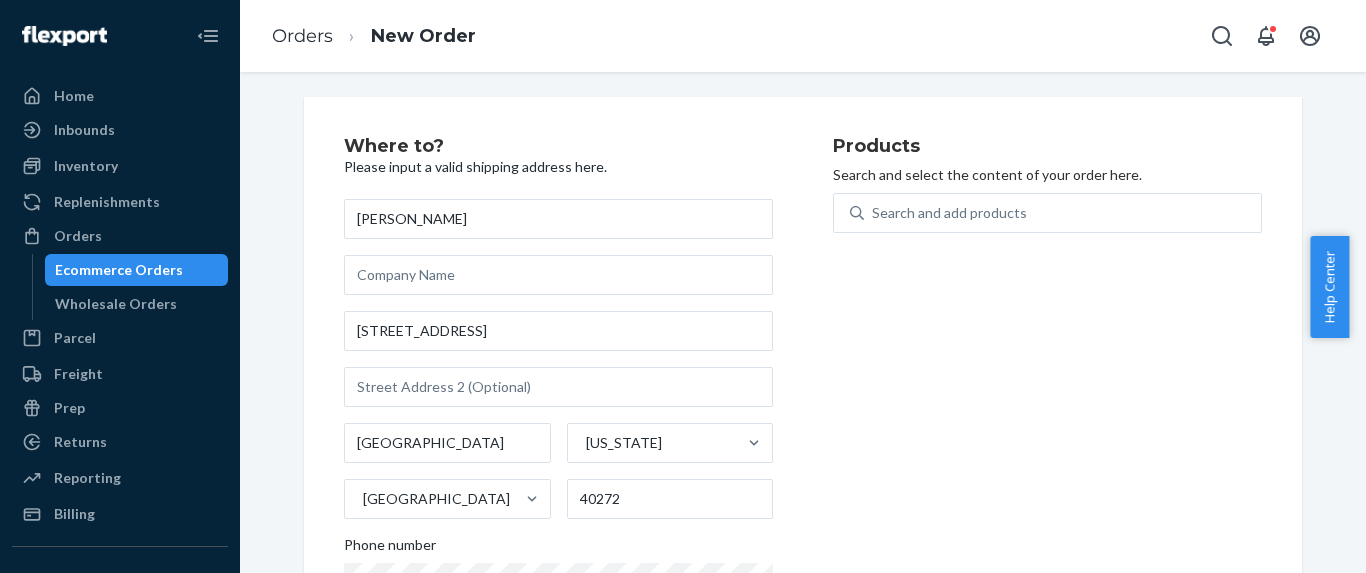scroll, scrollTop: 0, scrollLeft: 0, axis: both 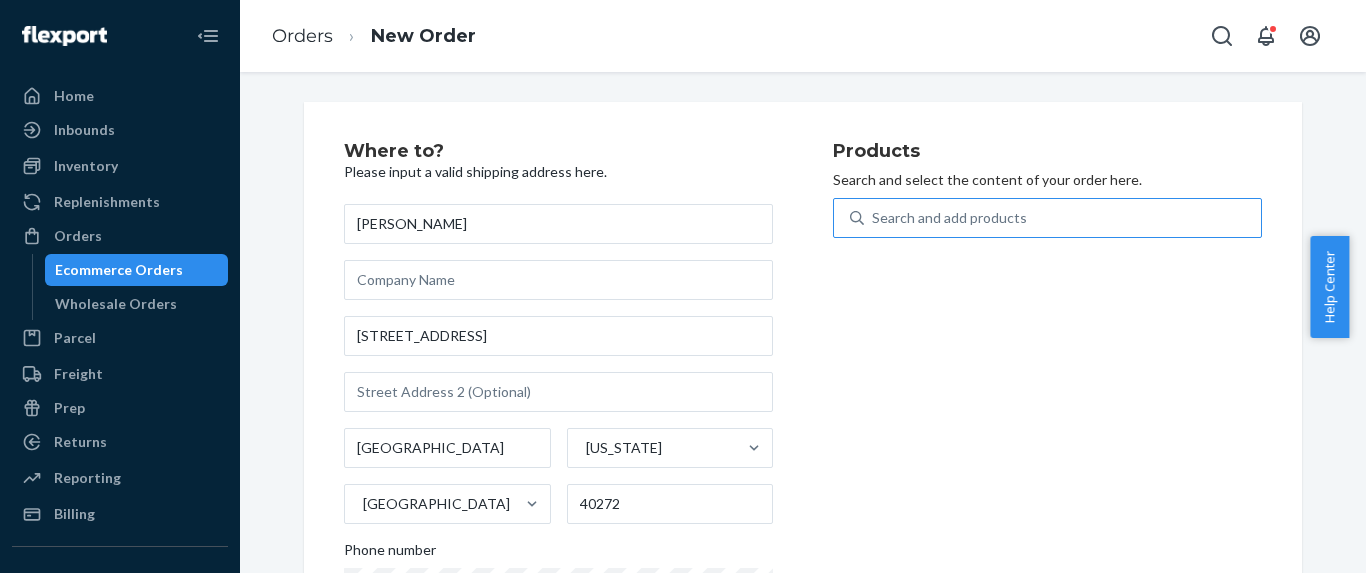 click on "Search and add products" at bounding box center (949, 218) 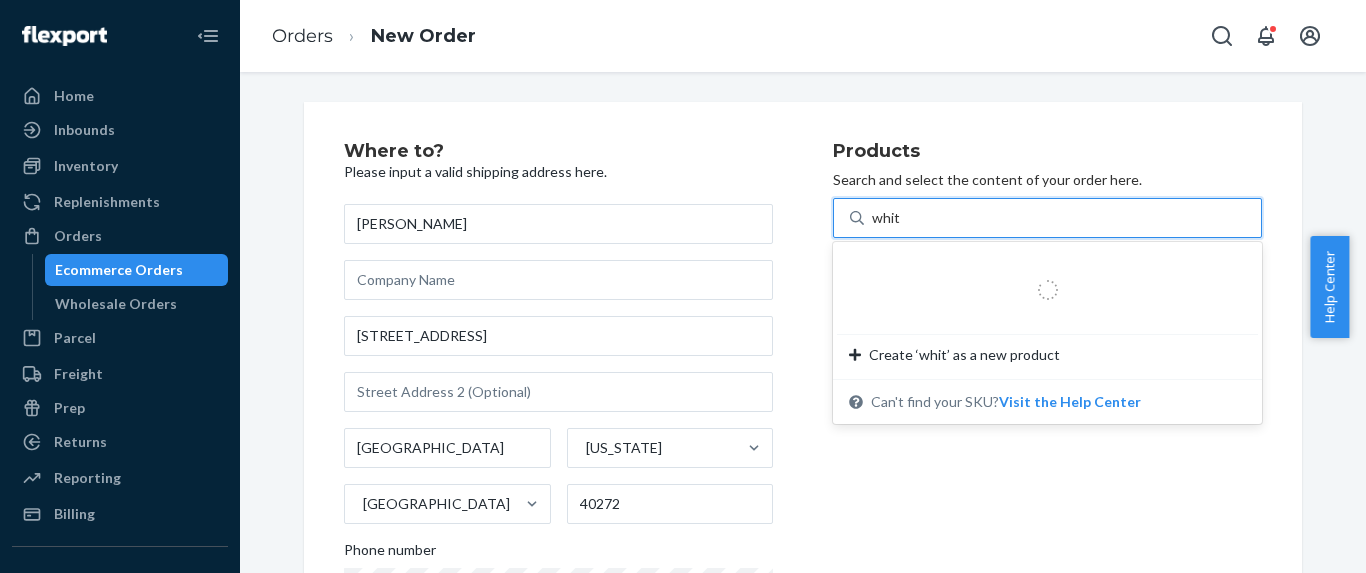 type on "white" 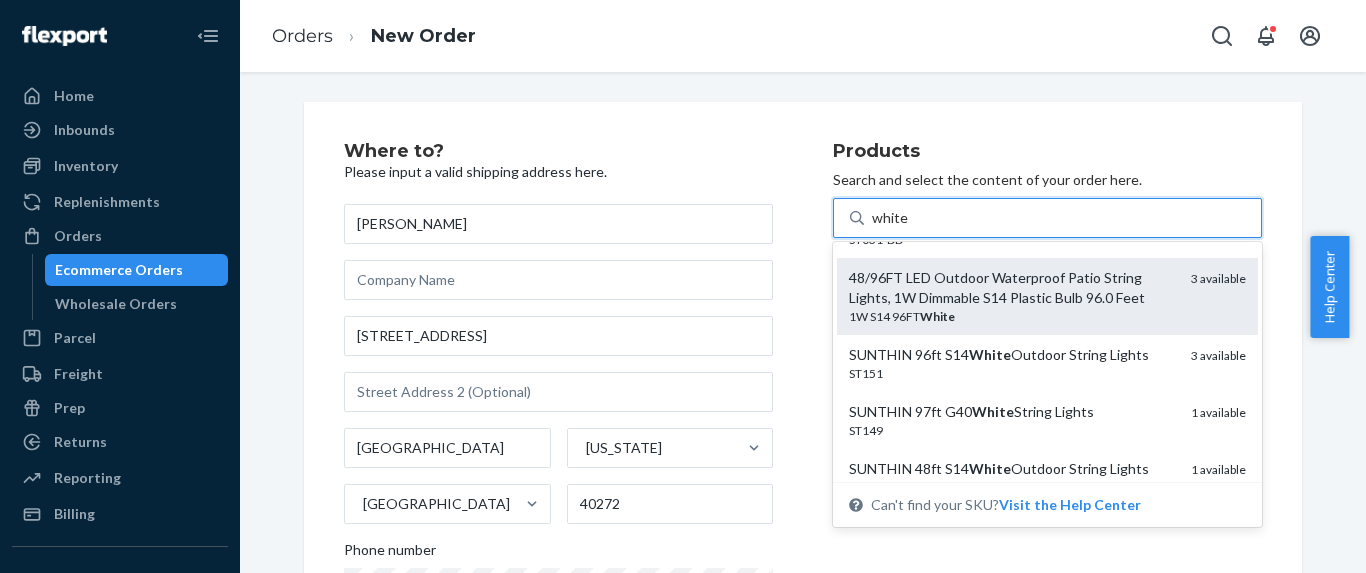 scroll, scrollTop: 100, scrollLeft: 0, axis: vertical 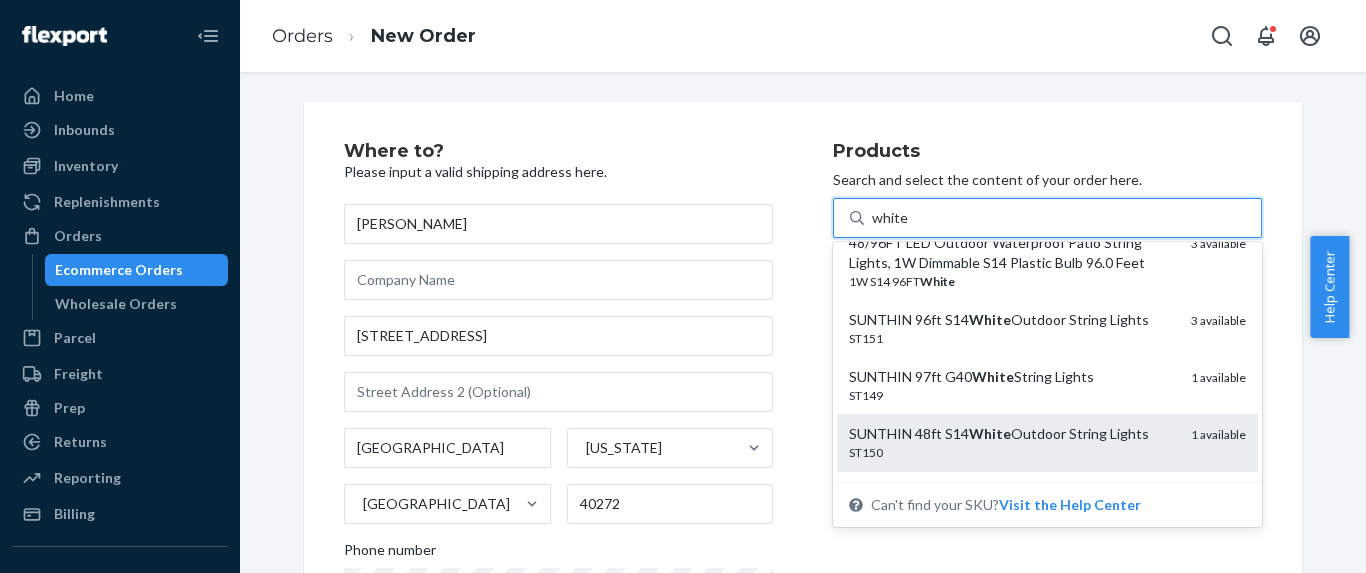 click on "SUNTHIN 48ft S14  White  Outdoor String Lights" at bounding box center [1012, 434] 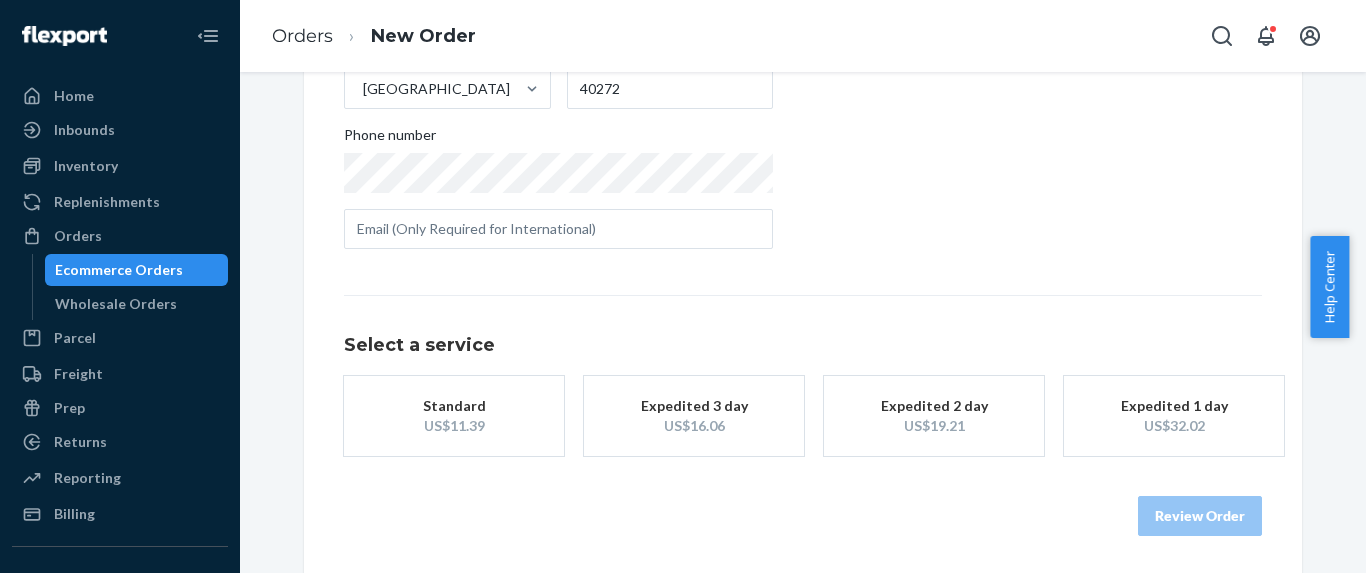 scroll, scrollTop: 418, scrollLeft: 0, axis: vertical 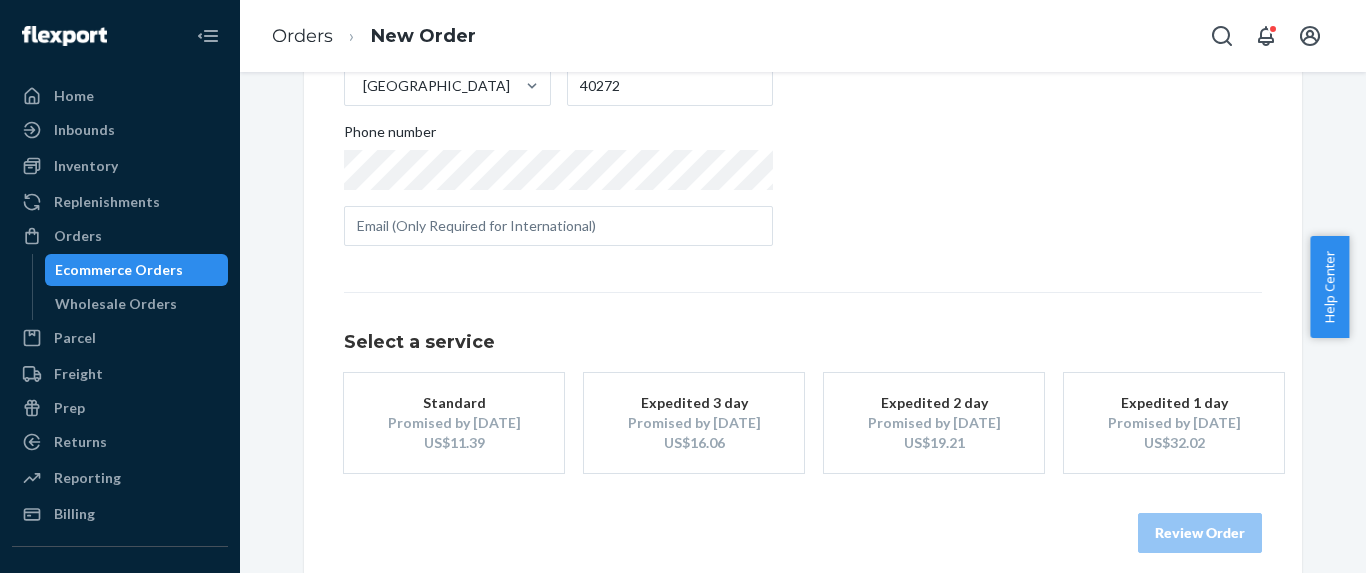 click on "Standard Promised by [DATE] US$11.39" at bounding box center (454, 423) 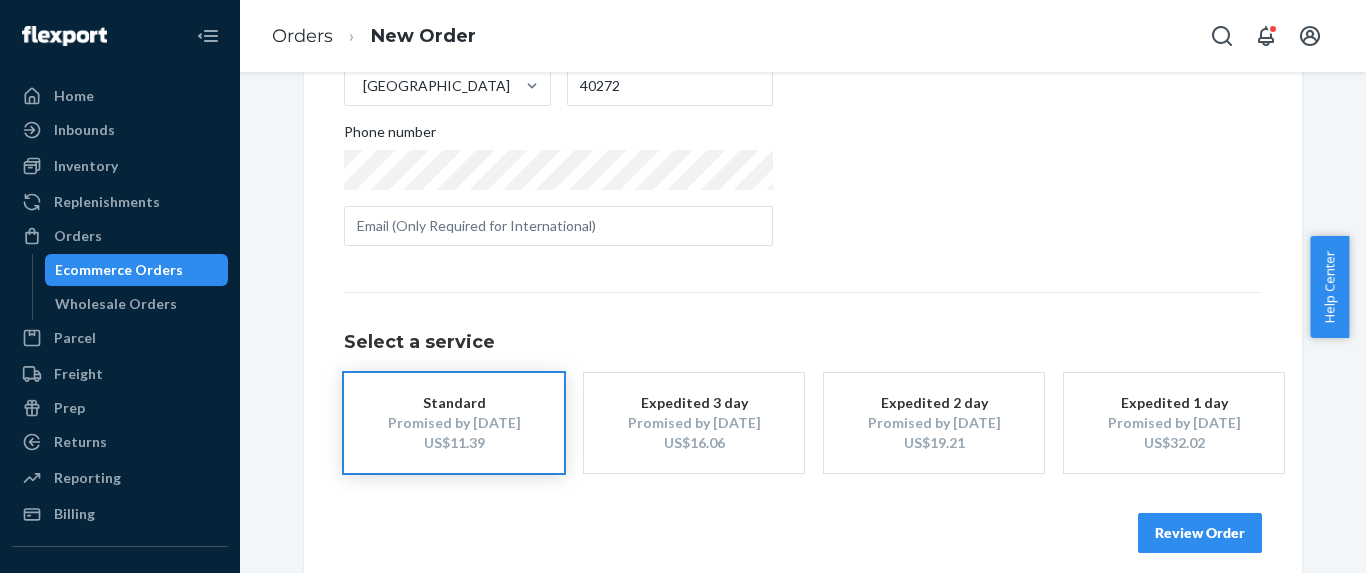 click on "Review Order" at bounding box center [1200, 533] 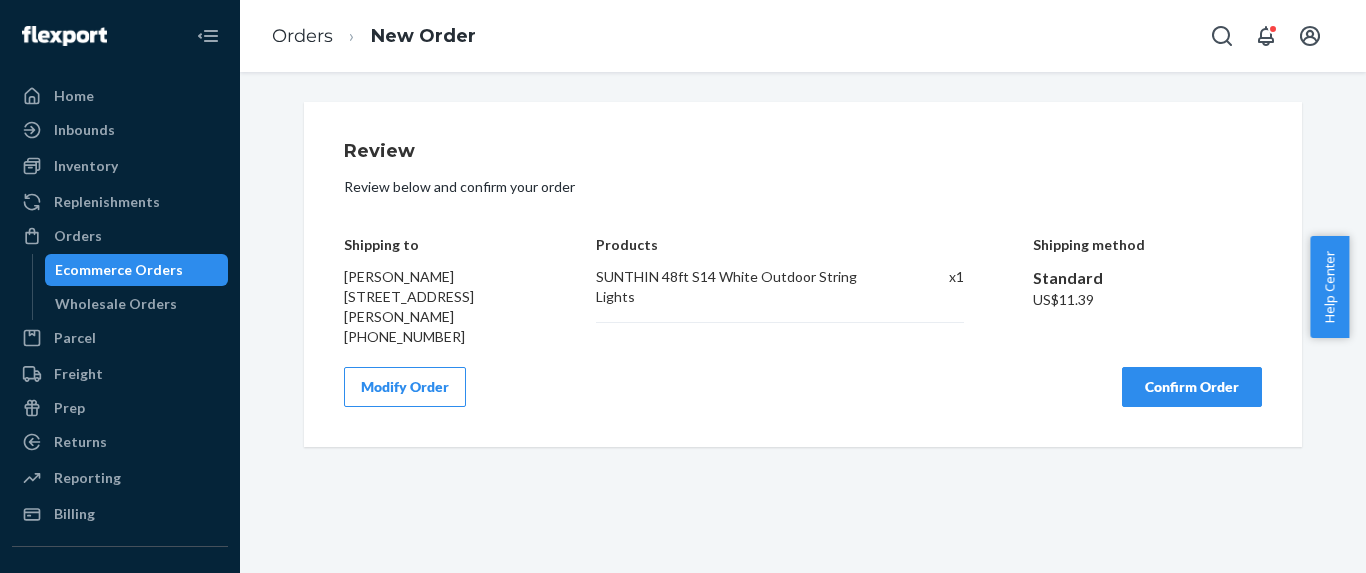 scroll, scrollTop: 0, scrollLeft: 0, axis: both 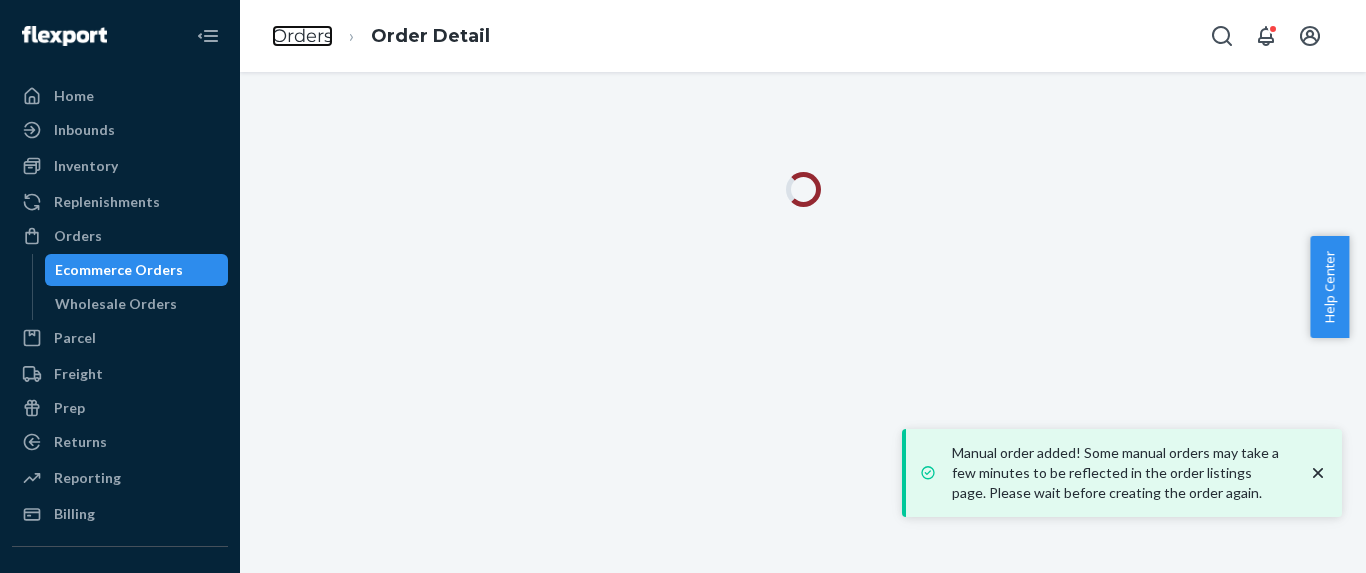click on "Orders" at bounding box center (302, 36) 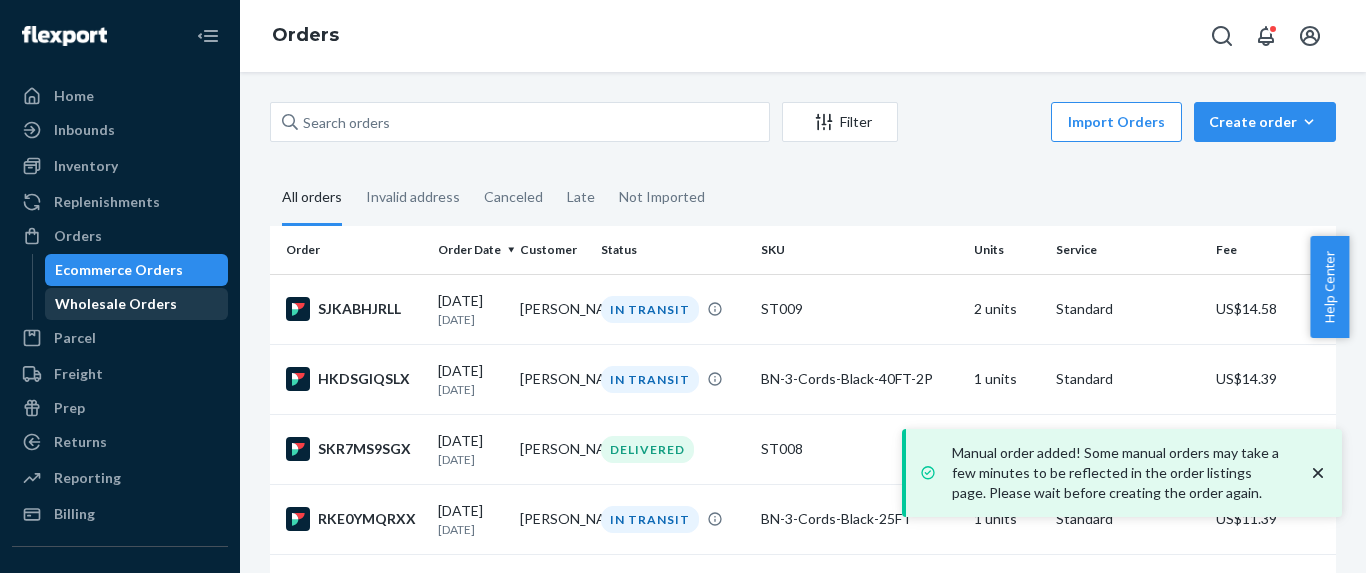click on "Wholesale Orders" at bounding box center (116, 304) 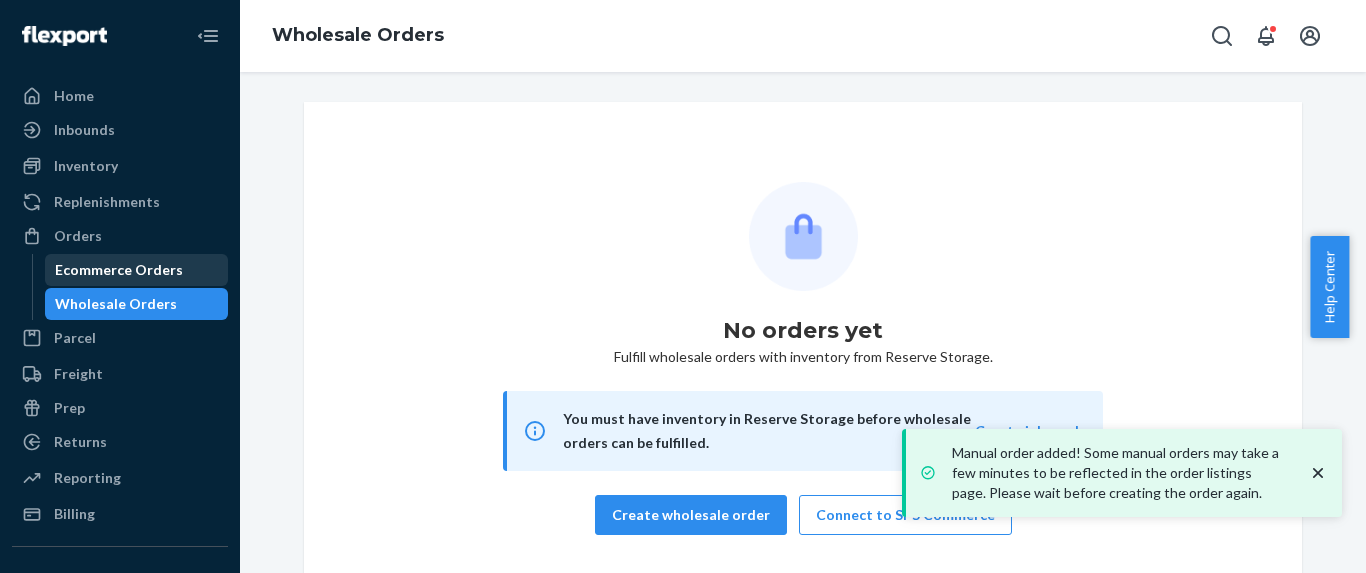 click on "Ecommerce Orders" at bounding box center (119, 270) 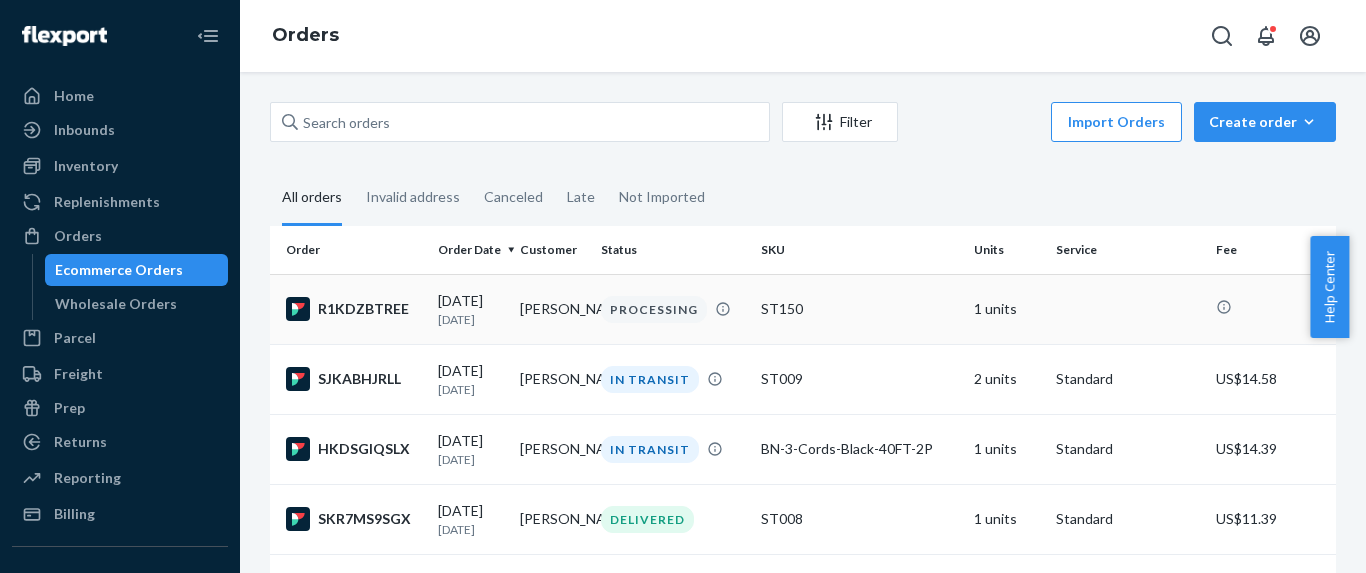 click on "[DATE] [DATE]" at bounding box center [471, 309] 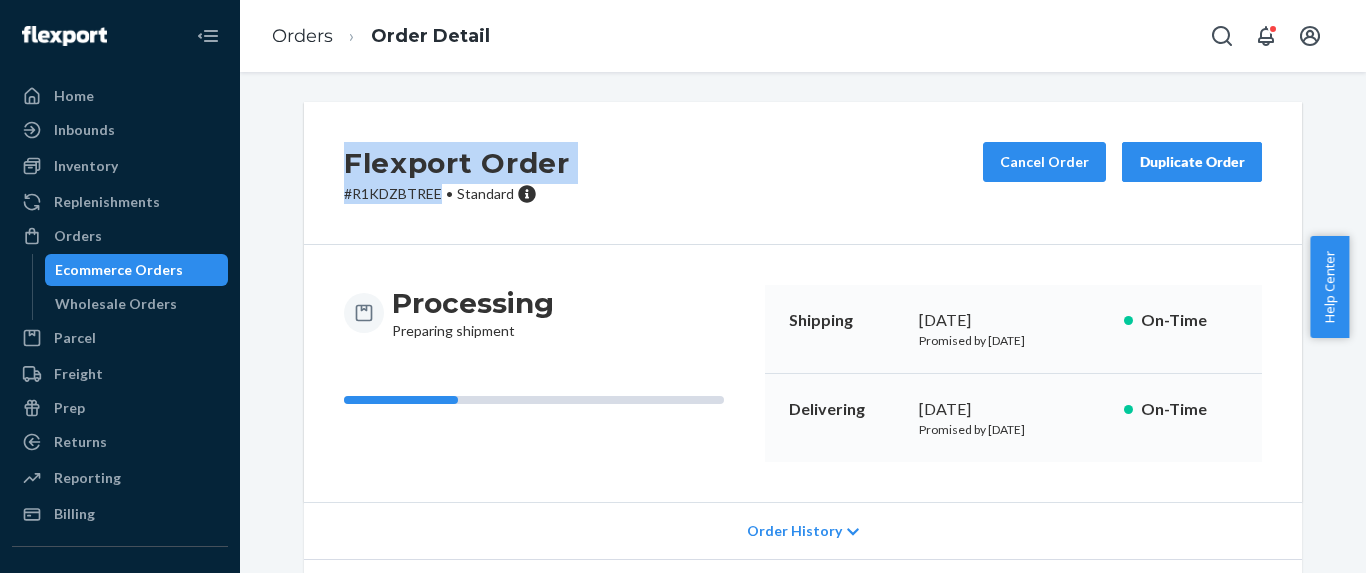 drag, startPoint x: 329, startPoint y: 158, endPoint x: 436, endPoint y: 201, distance: 115.316956 